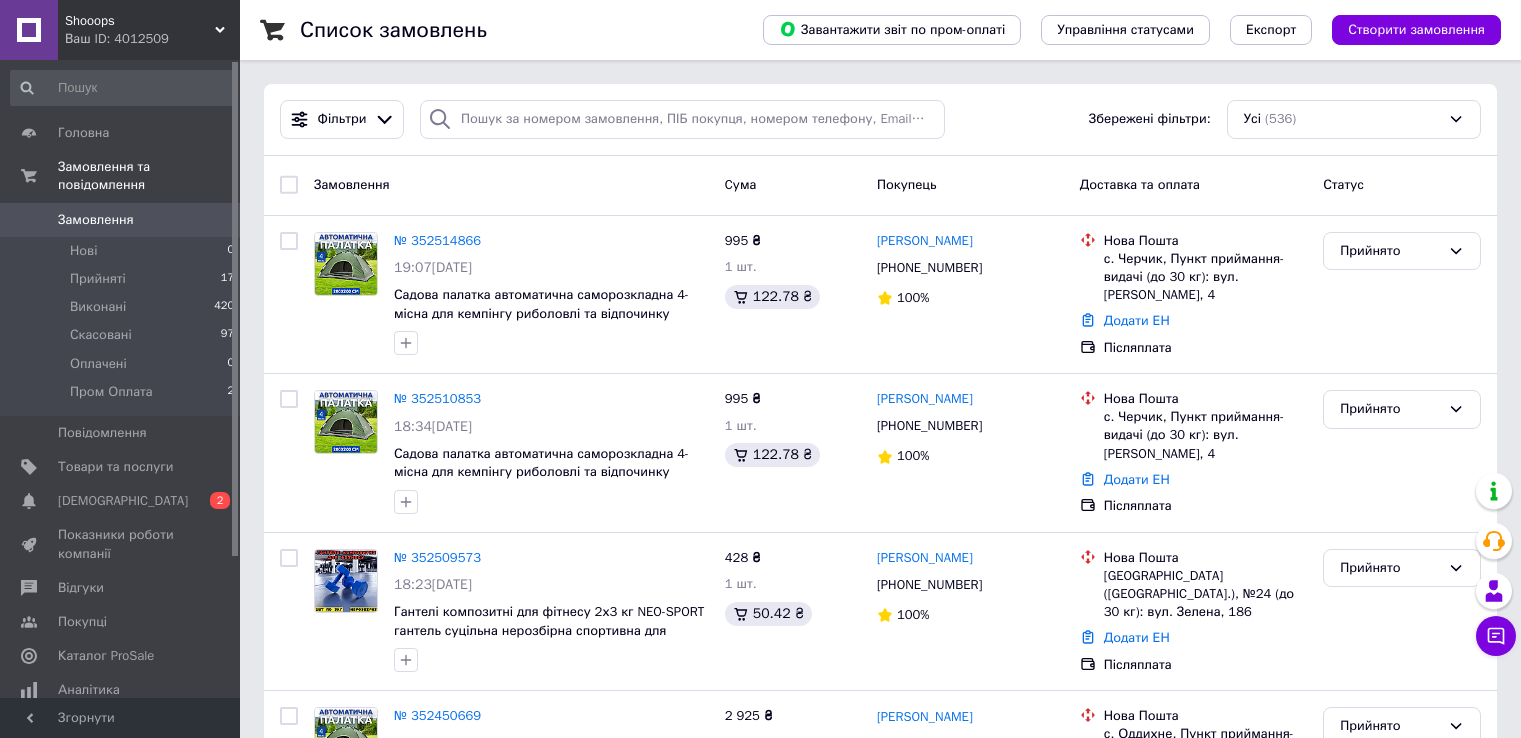 scroll, scrollTop: 0, scrollLeft: 0, axis: both 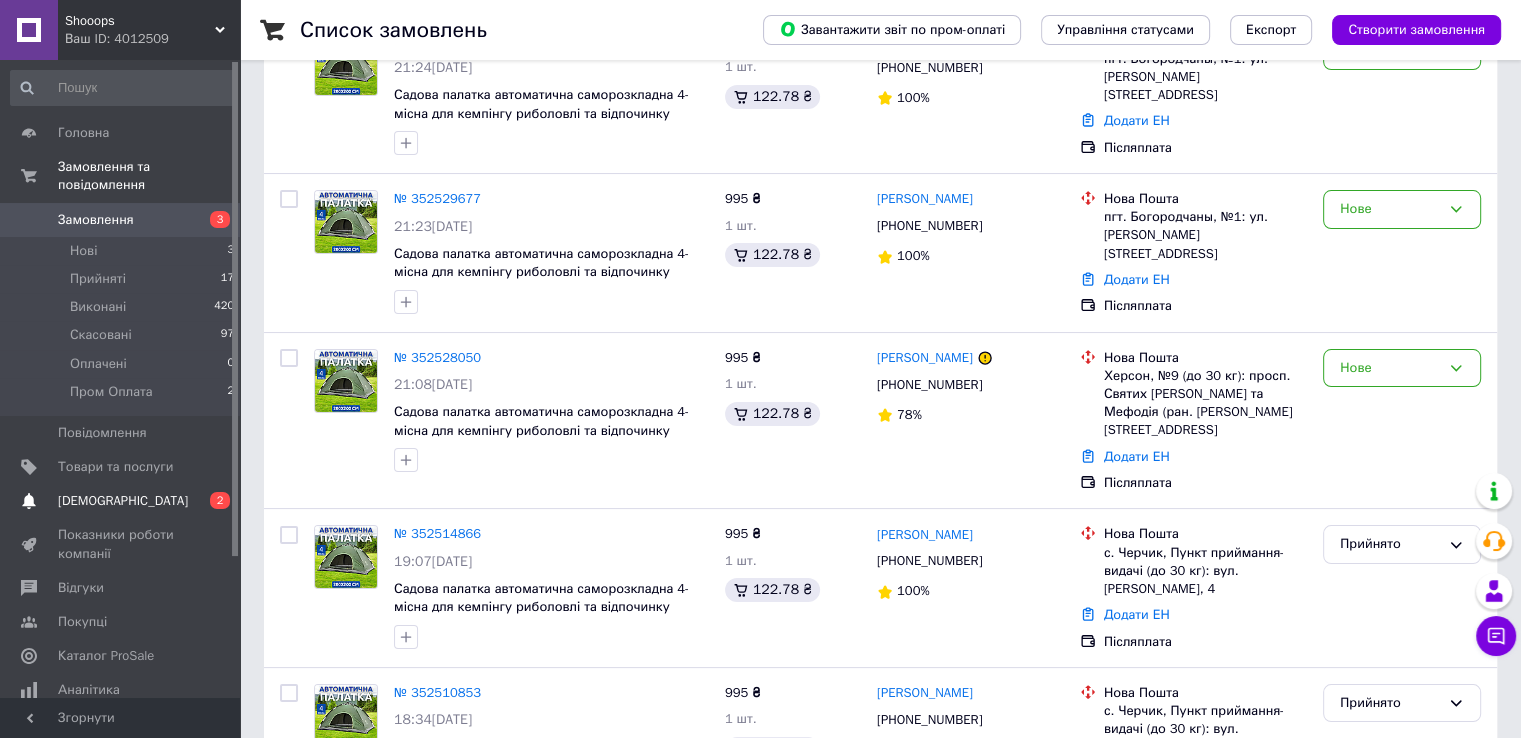 click on "[DEMOGRAPHIC_DATA]" at bounding box center [123, 501] 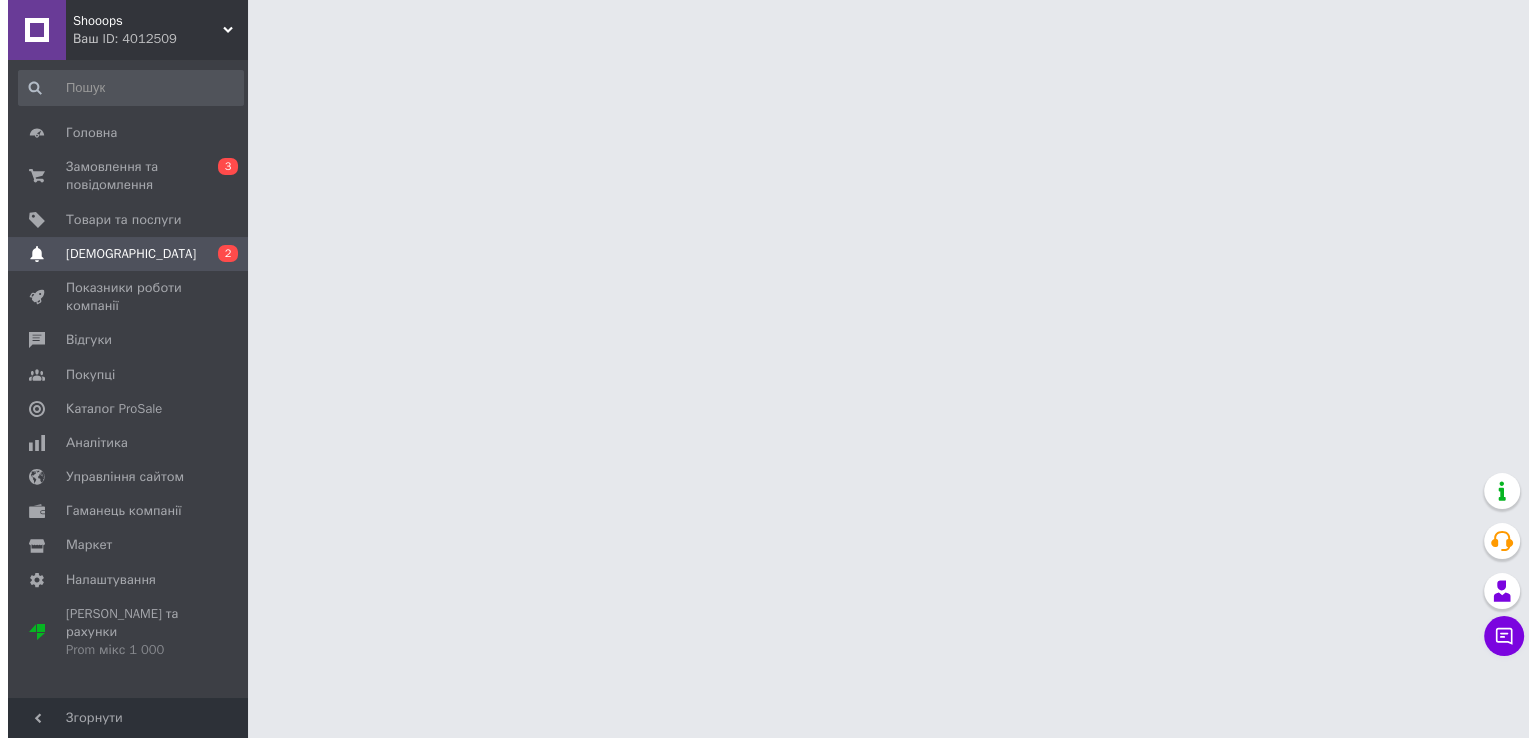 scroll, scrollTop: 0, scrollLeft: 0, axis: both 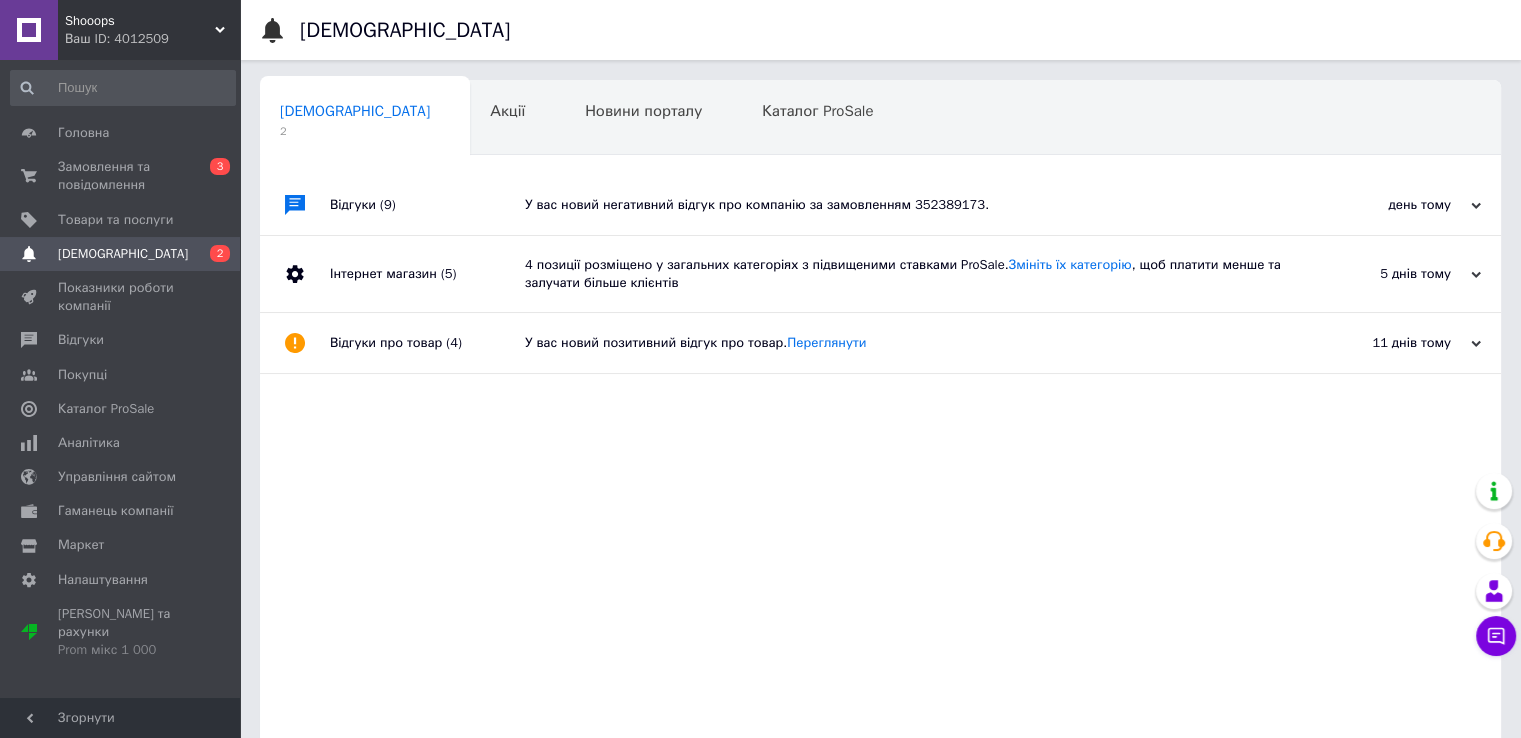 click on "Ваш ID: 4012509" at bounding box center (152, 39) 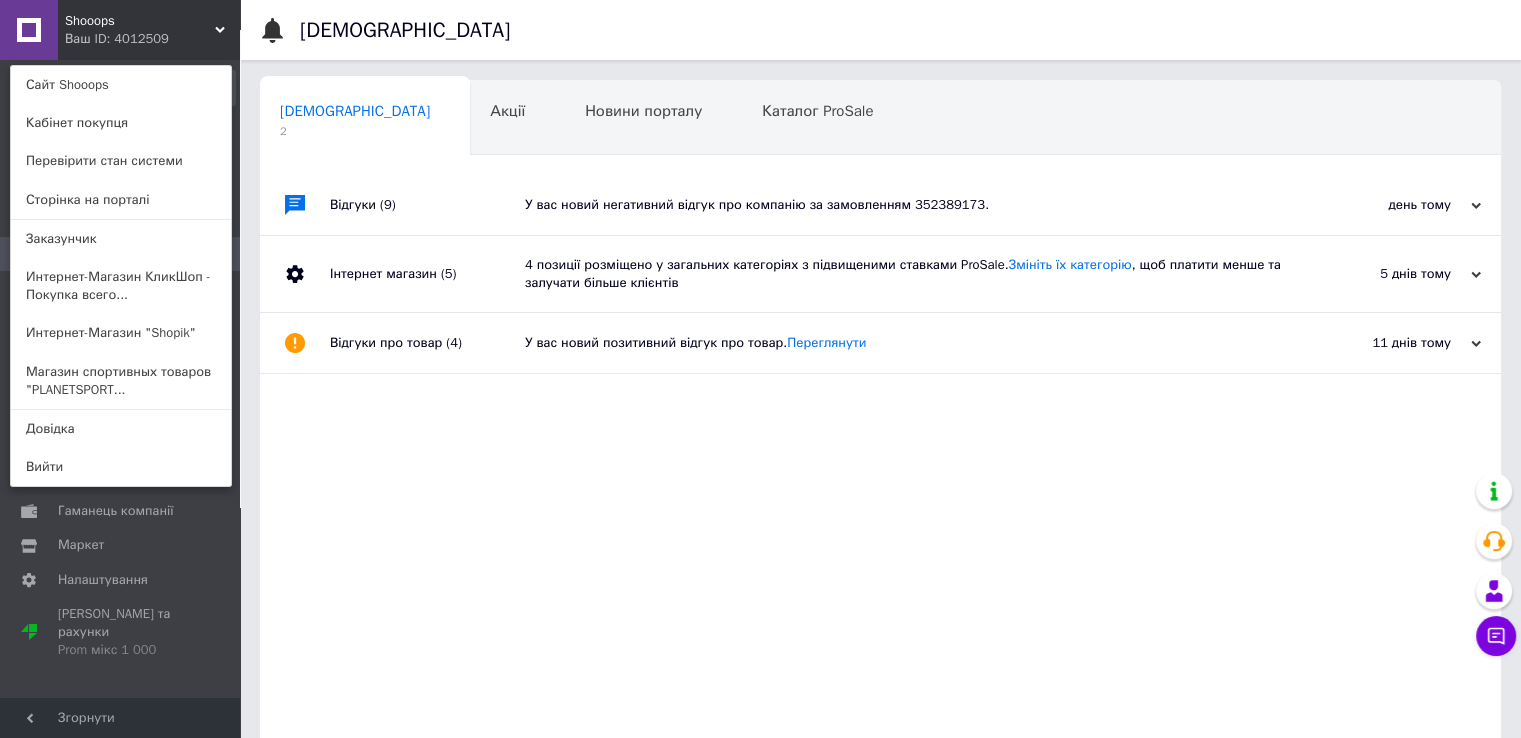 click on "Shooops Ваш ID: 4012509" at bounding box center [103, 30] 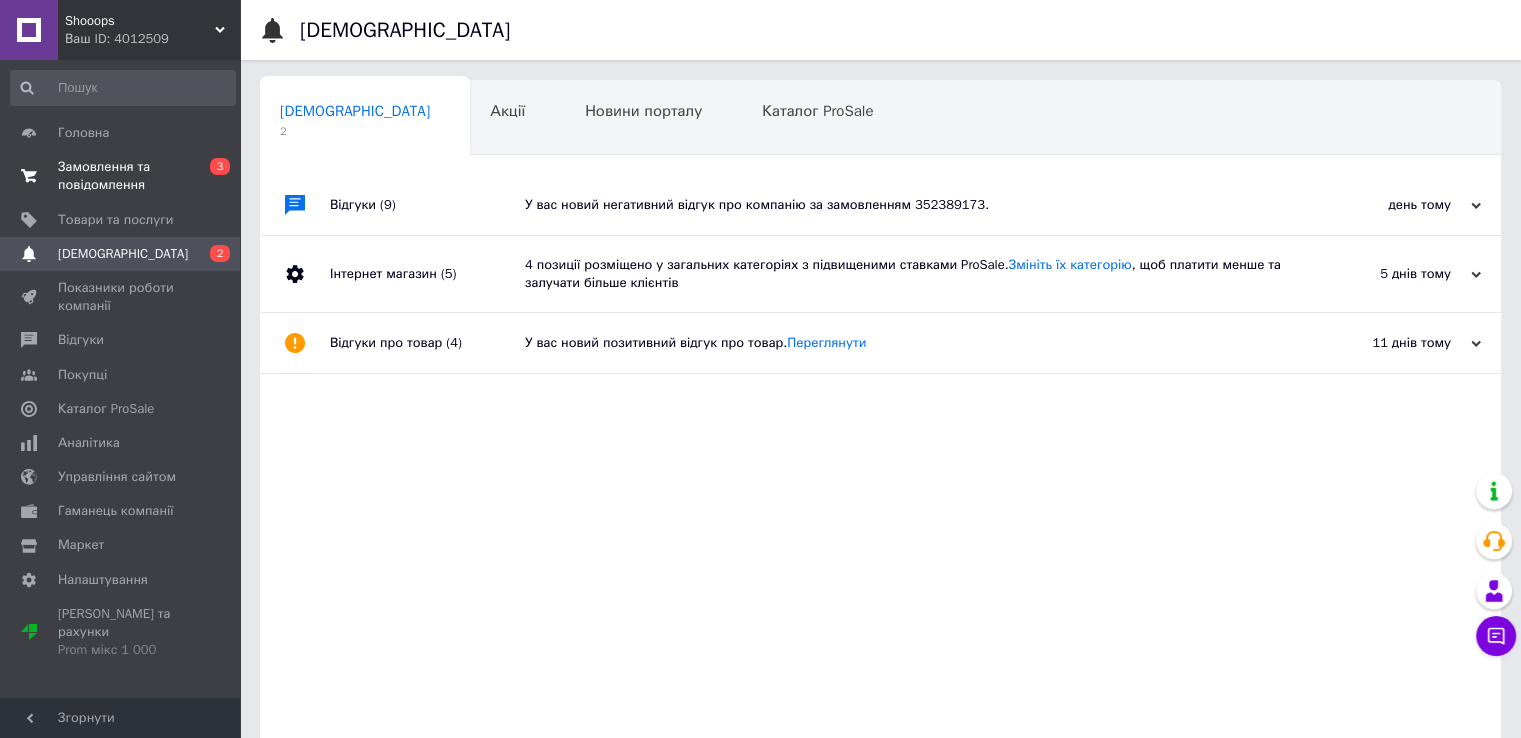 click on "Замовлення та повідомлення" at bounding box center [121, 176] 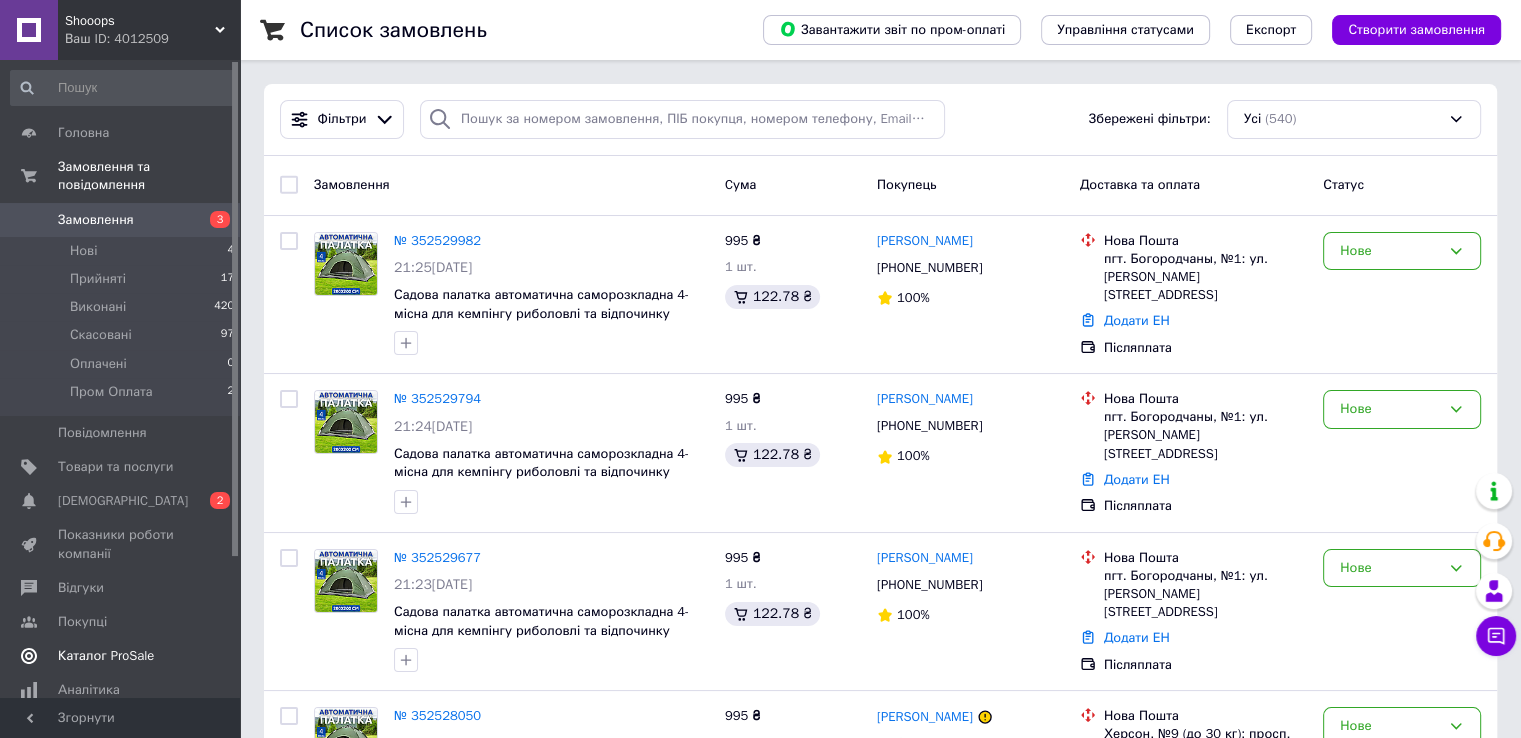 click on "Каталог ProSale" at bounding box center [106, 656] 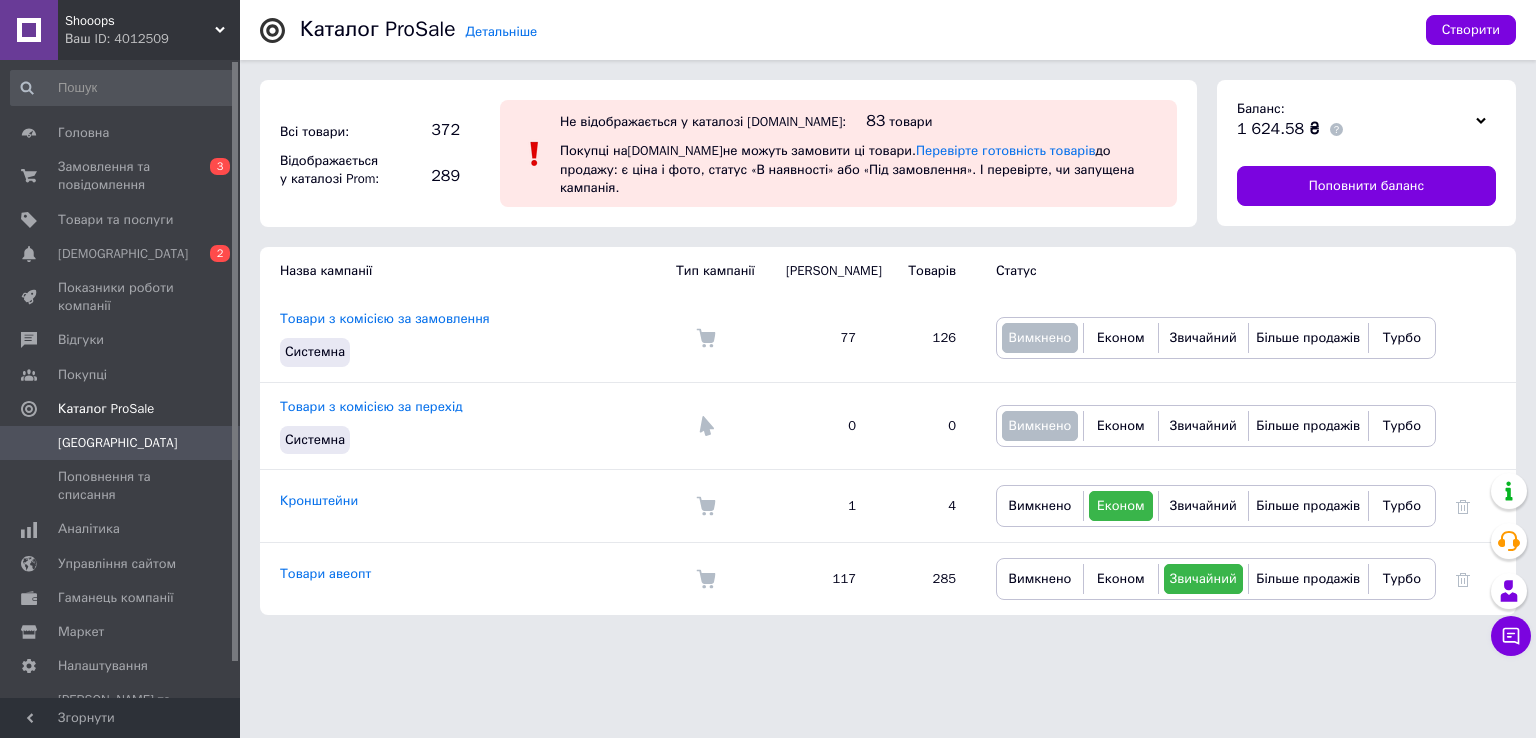 click on "Shooops" at bounding box center (140, 21) 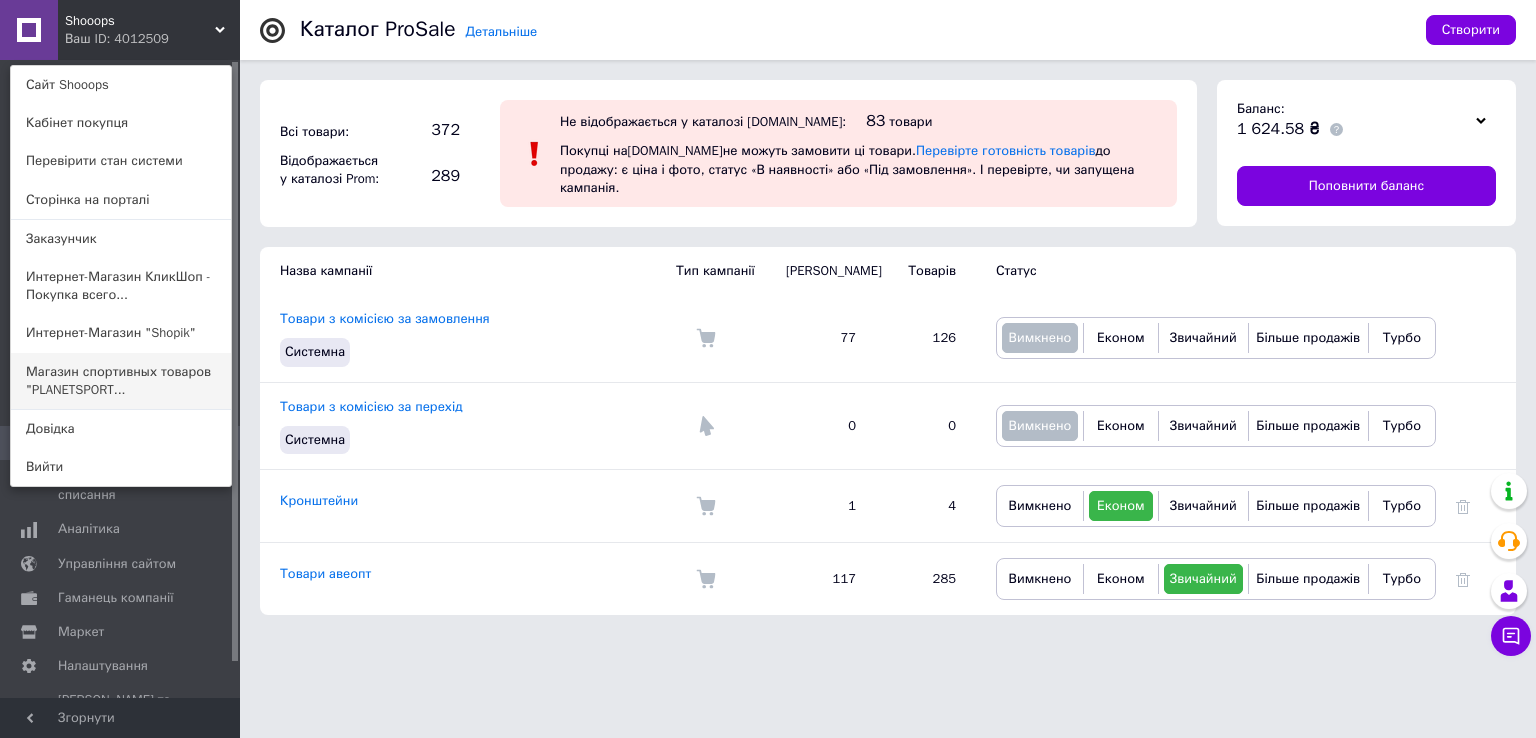 click on "Магазин спортивных товаров  "PLANETSPORT..." at bounding box center (121, 381) 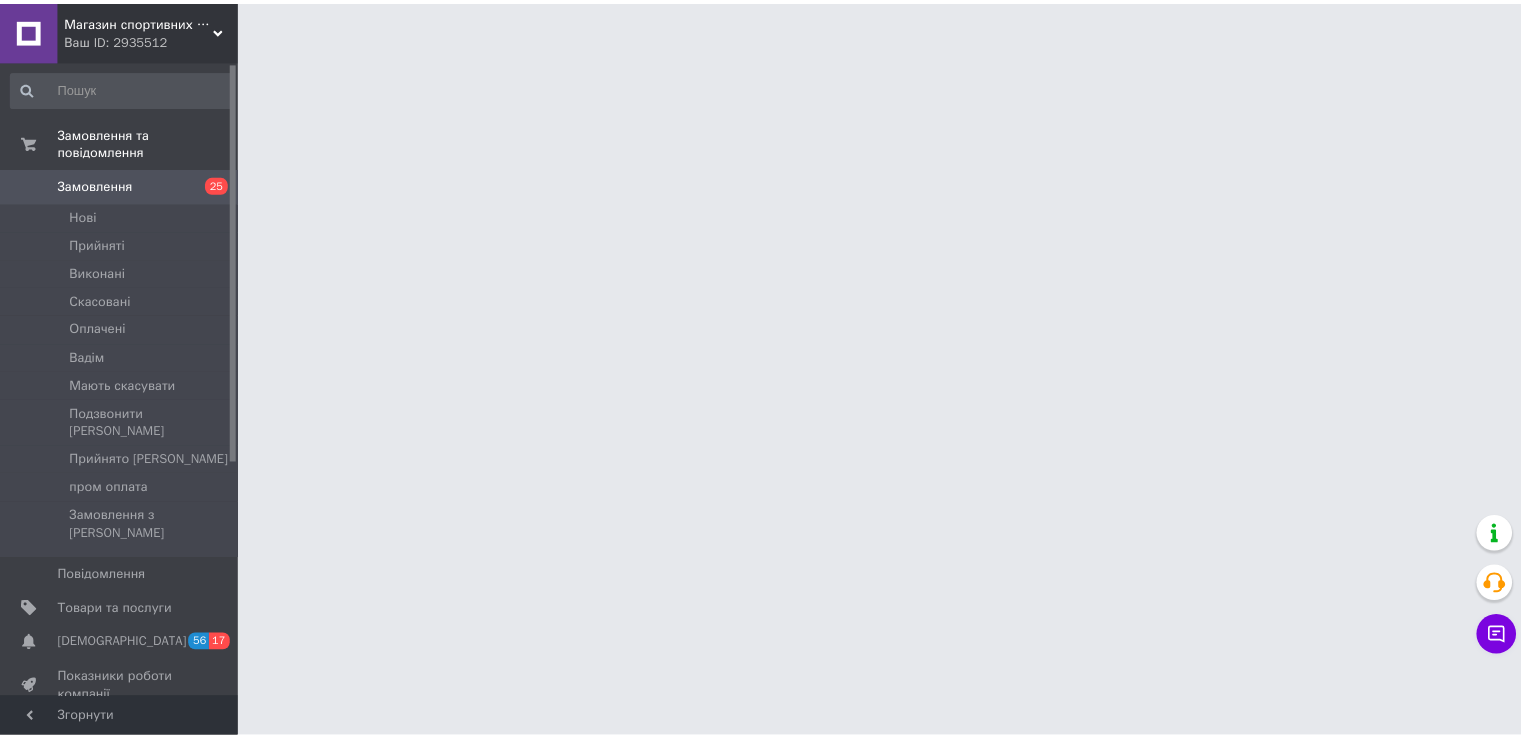 scroll, scrollTop: 0, scrollLeft: 0, axis: both 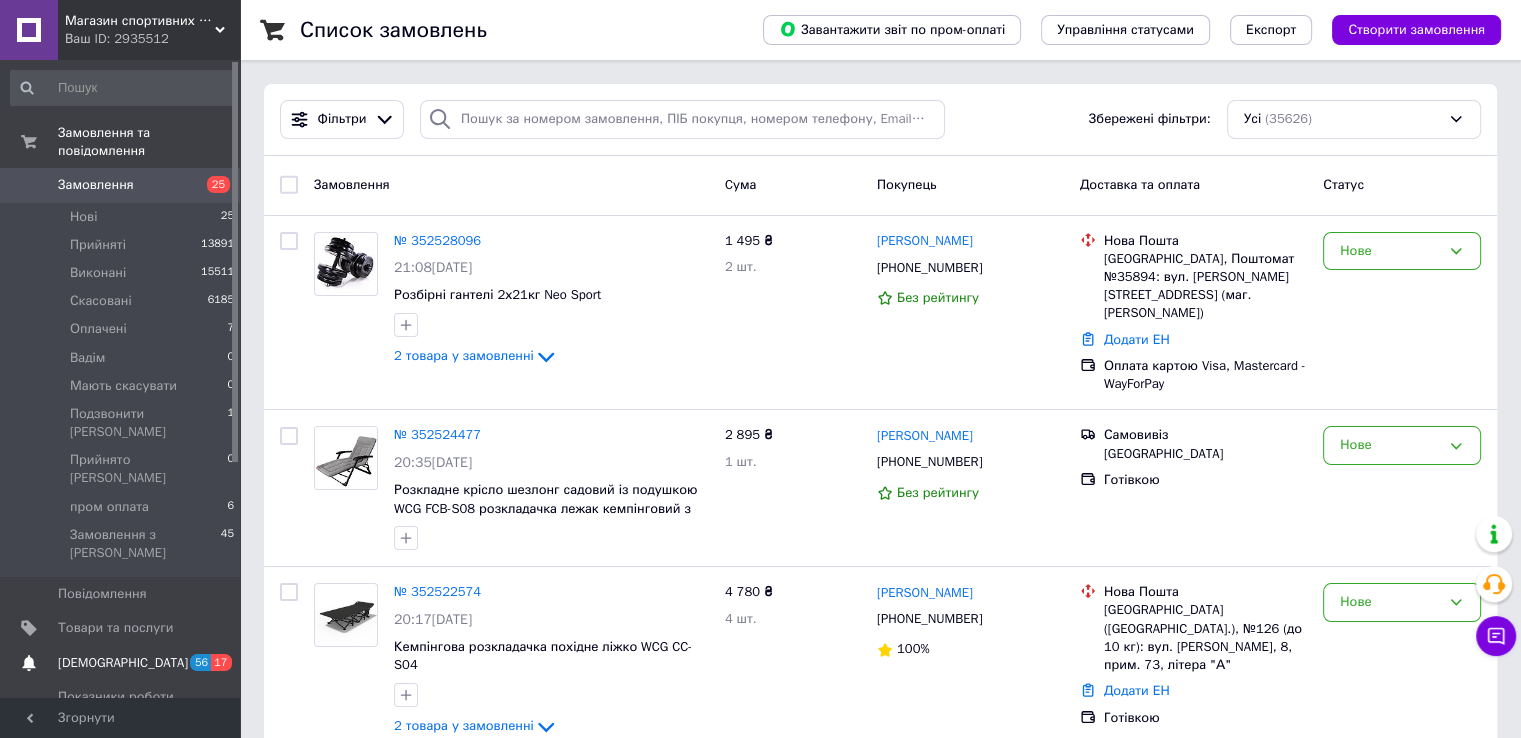 click on "Сповіщення 56 17" at bounding box center (123, 663) 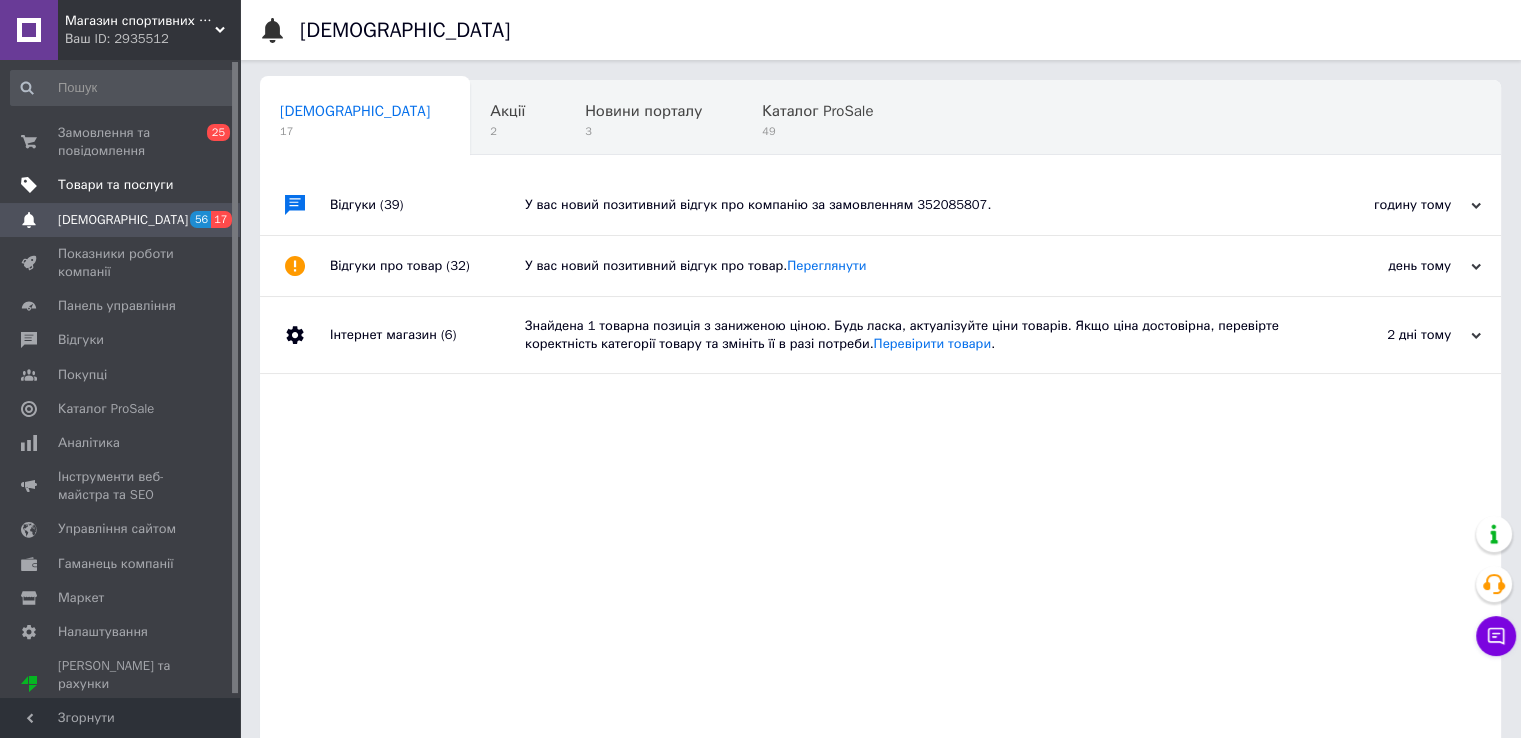 click on "Товари та послуги" at bounding box center (115, 185) 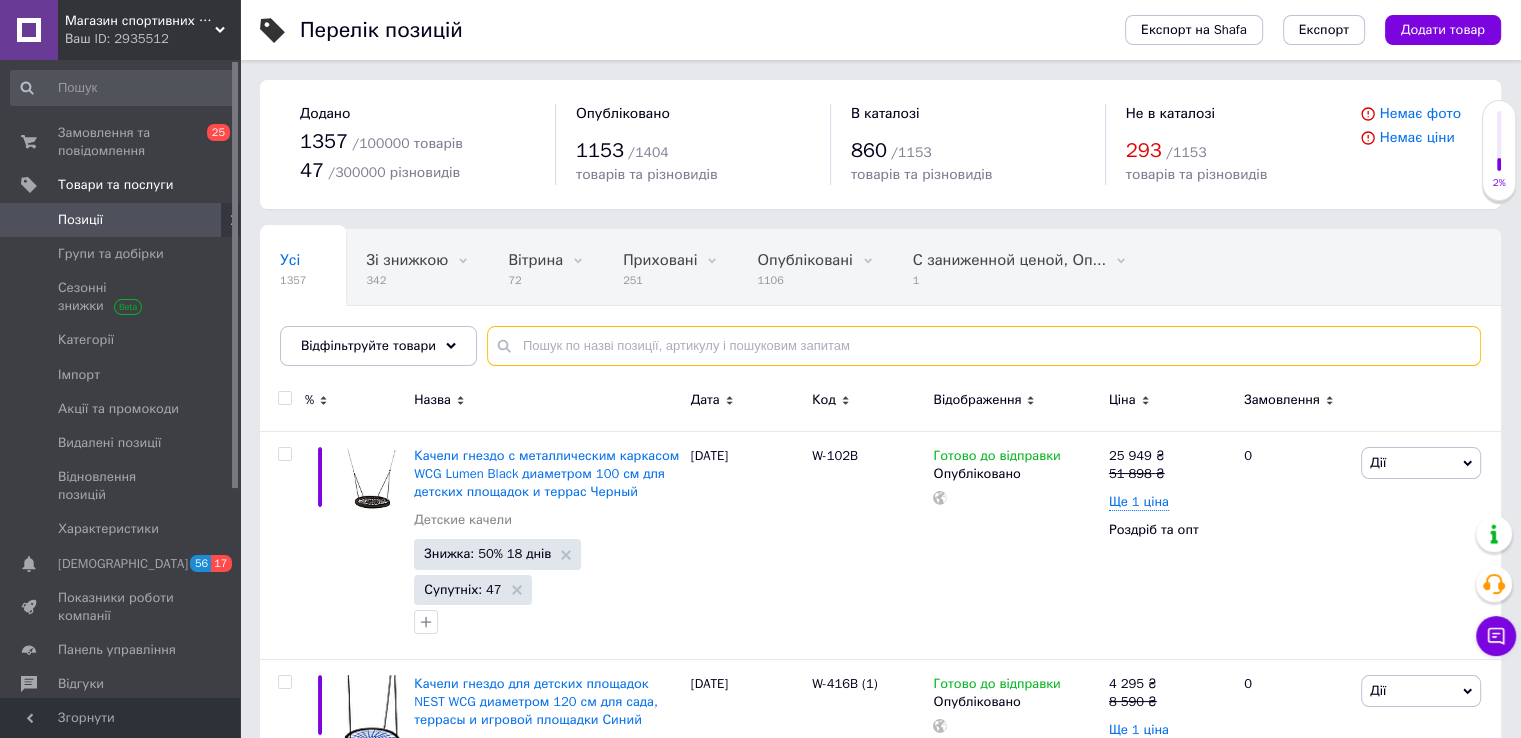 click at bounding box center [984, 346] 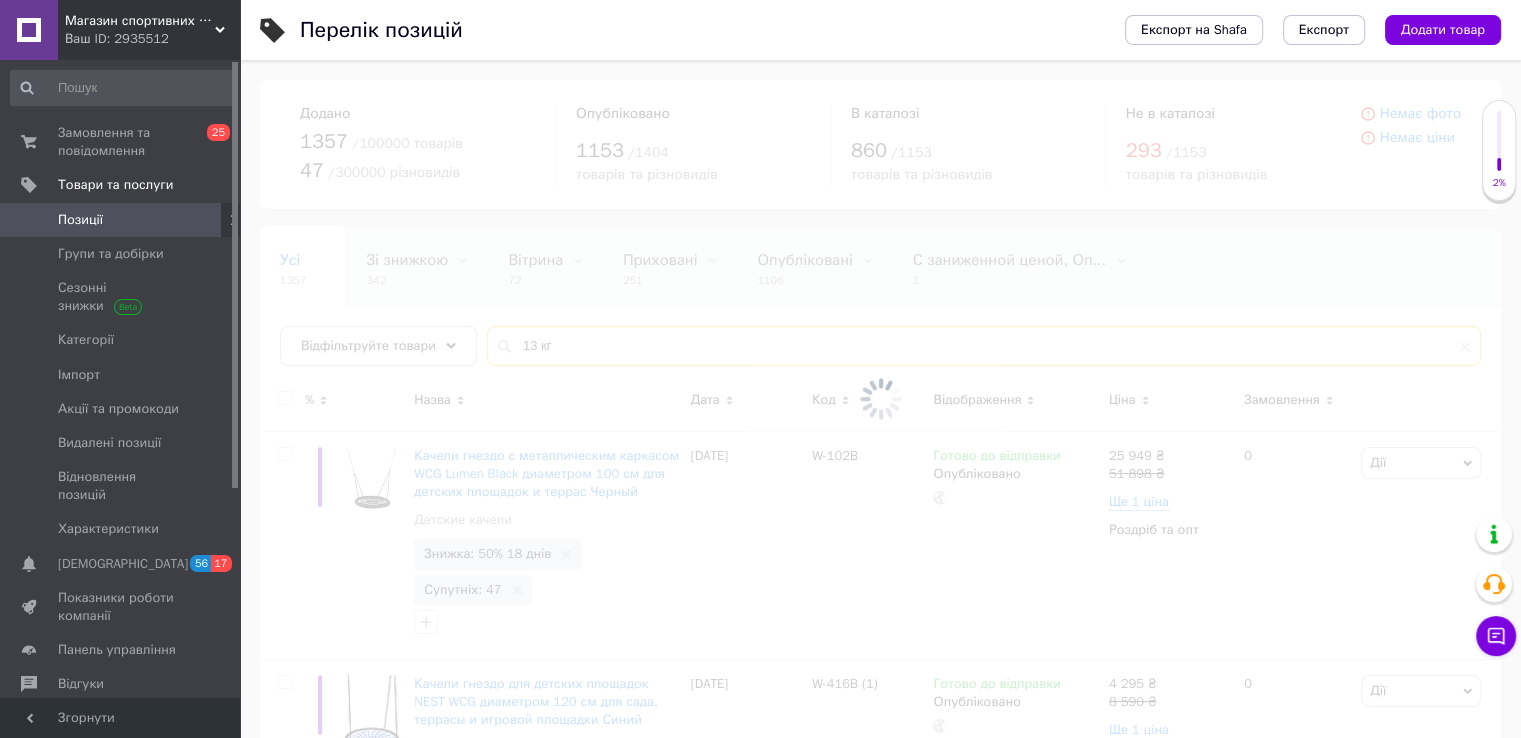 type on "13 кг" 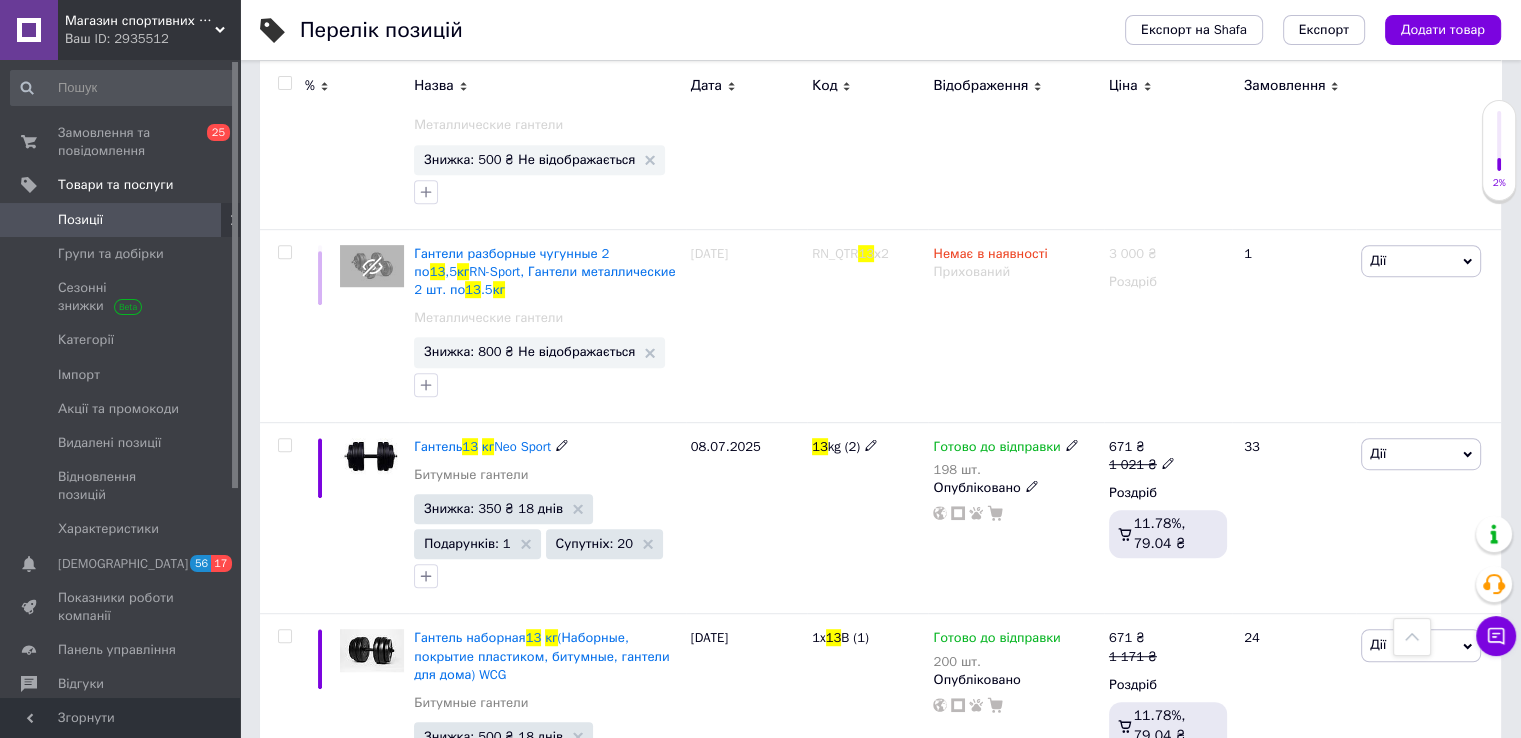 scroll, scrollTop: 1100, scrollLeft: 0, axis: vertical 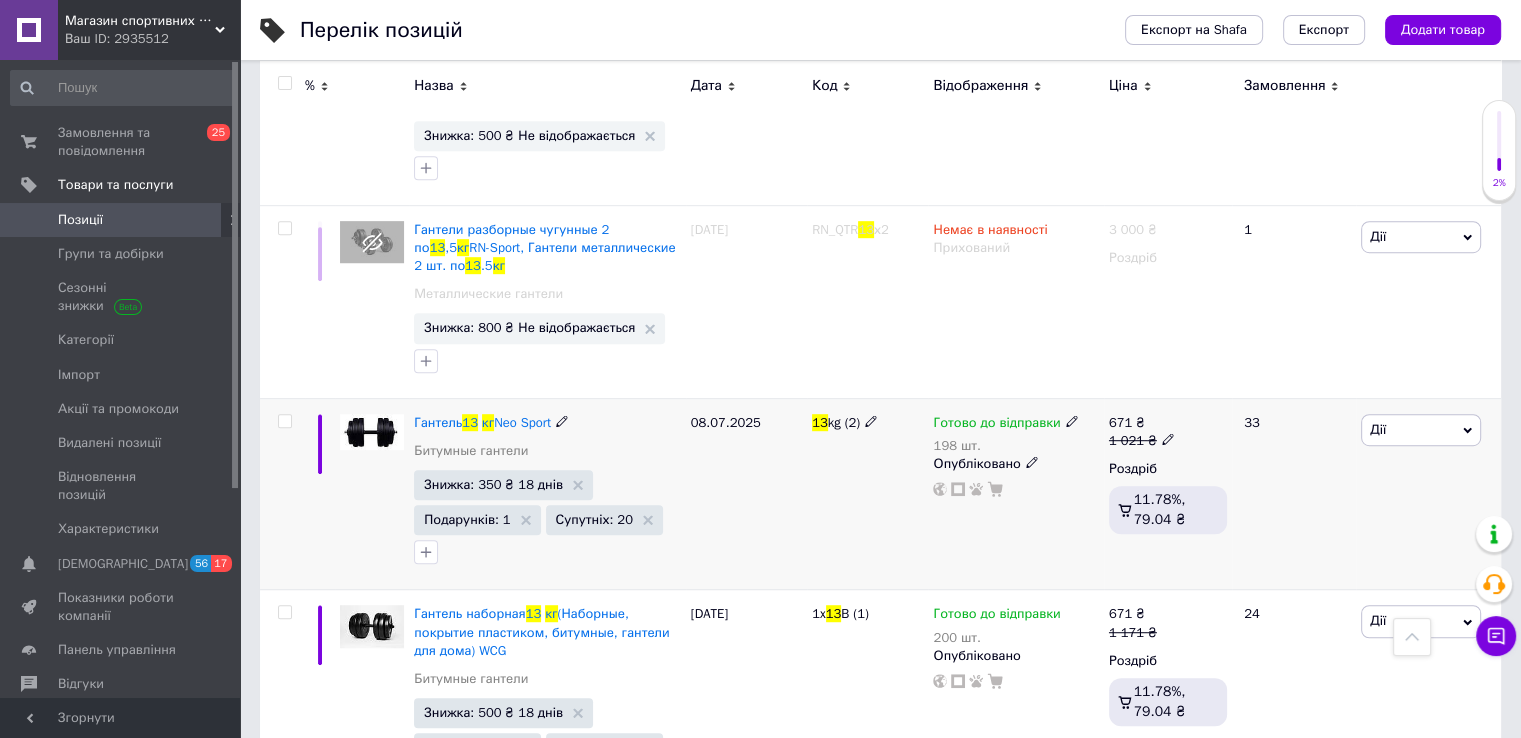 click 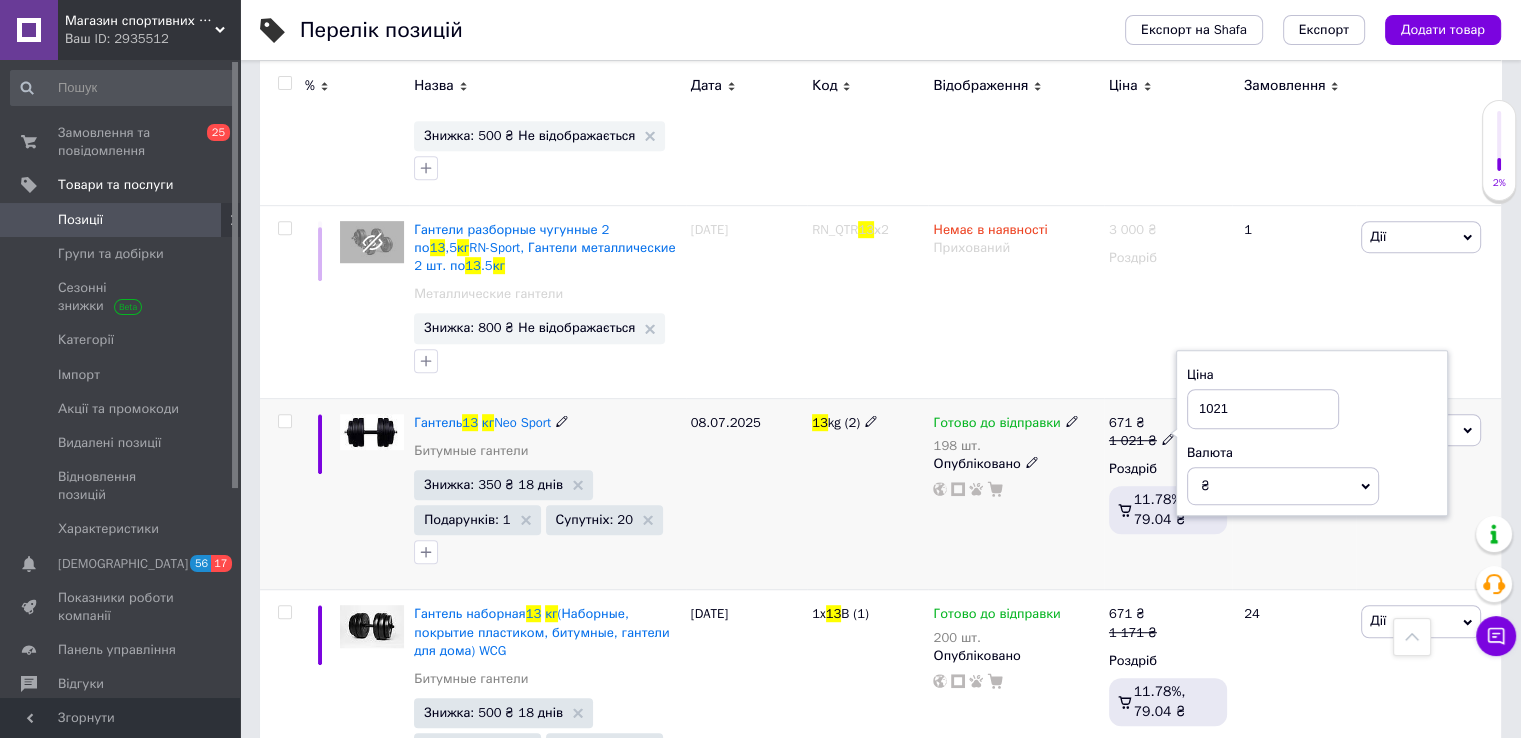 click on "1021" at bounding box center [1263, 409] 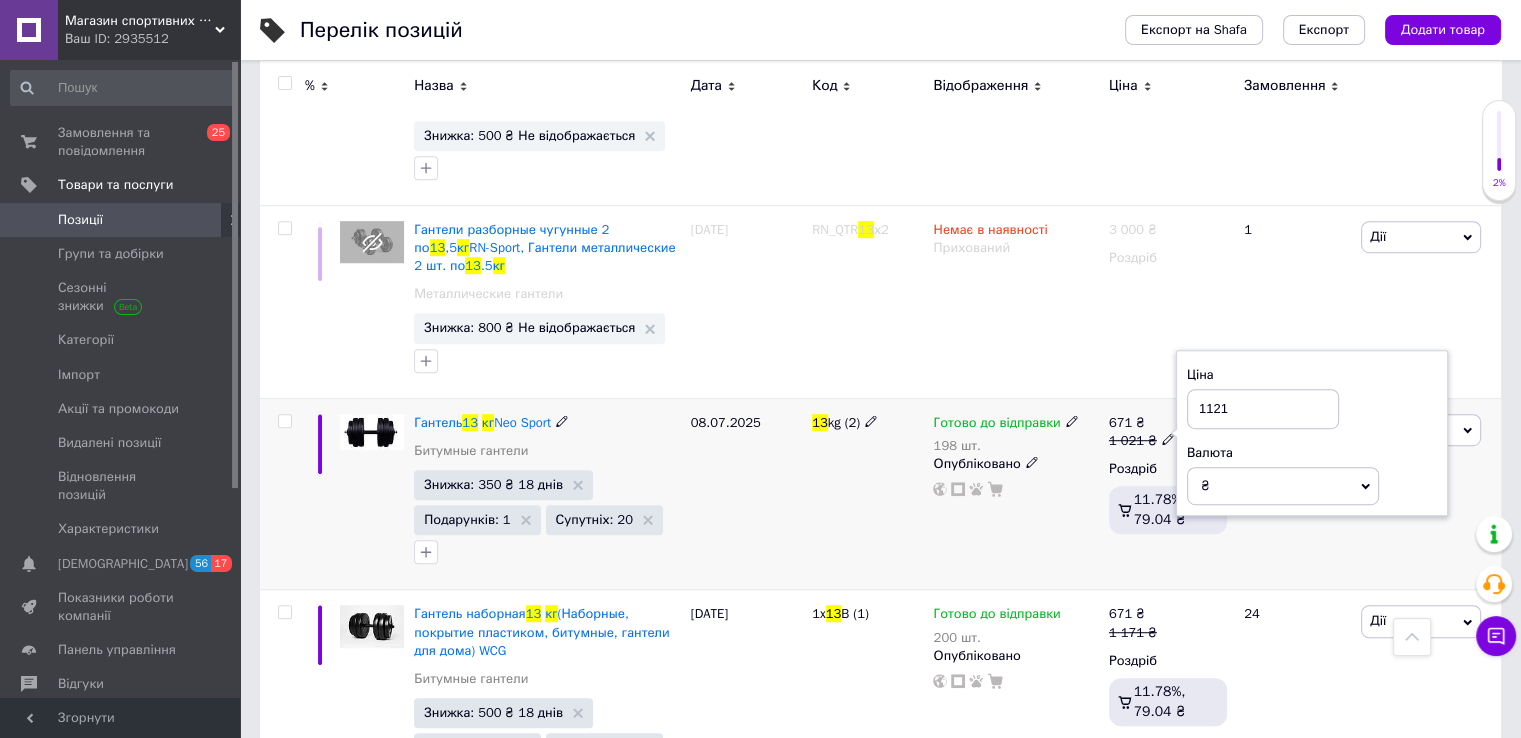 type on "1121" 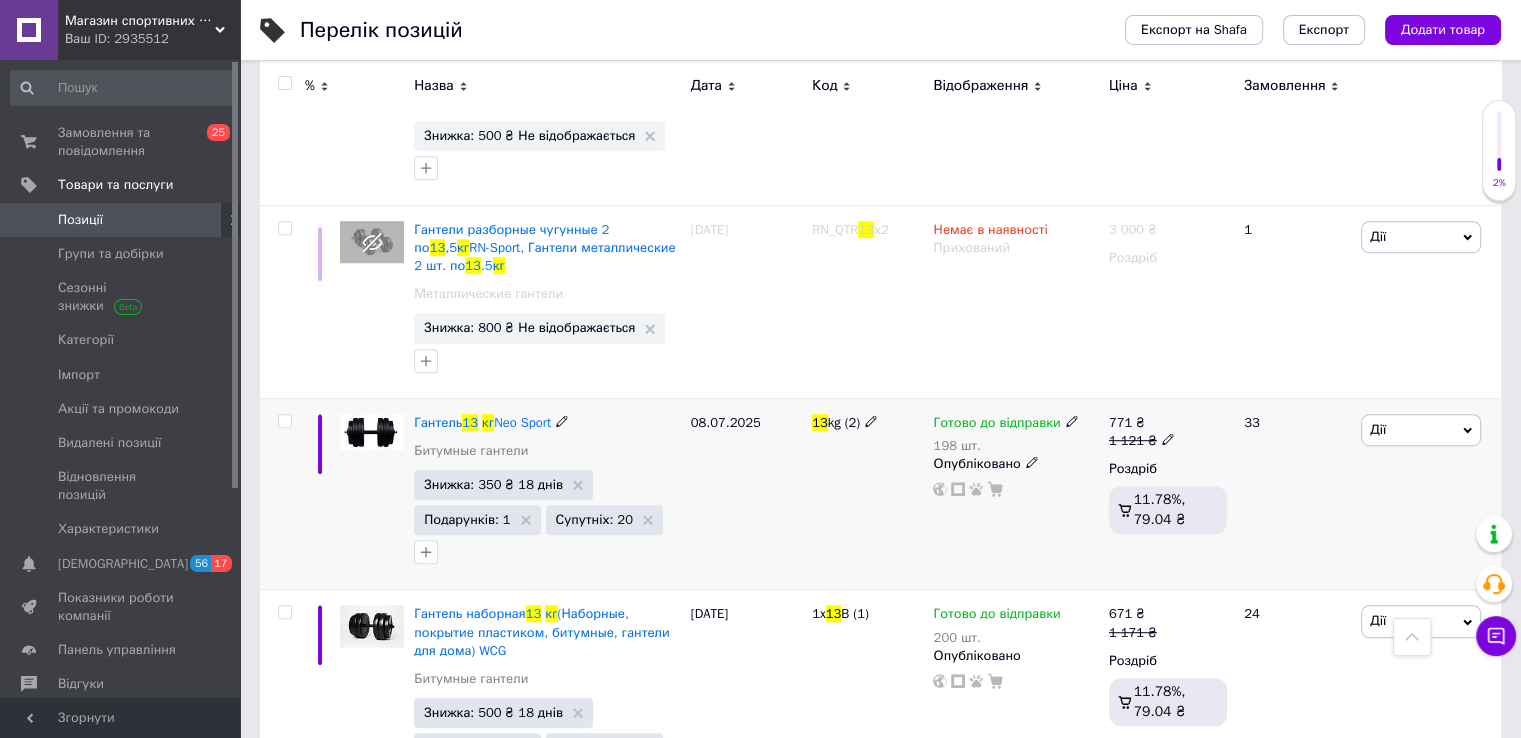 click 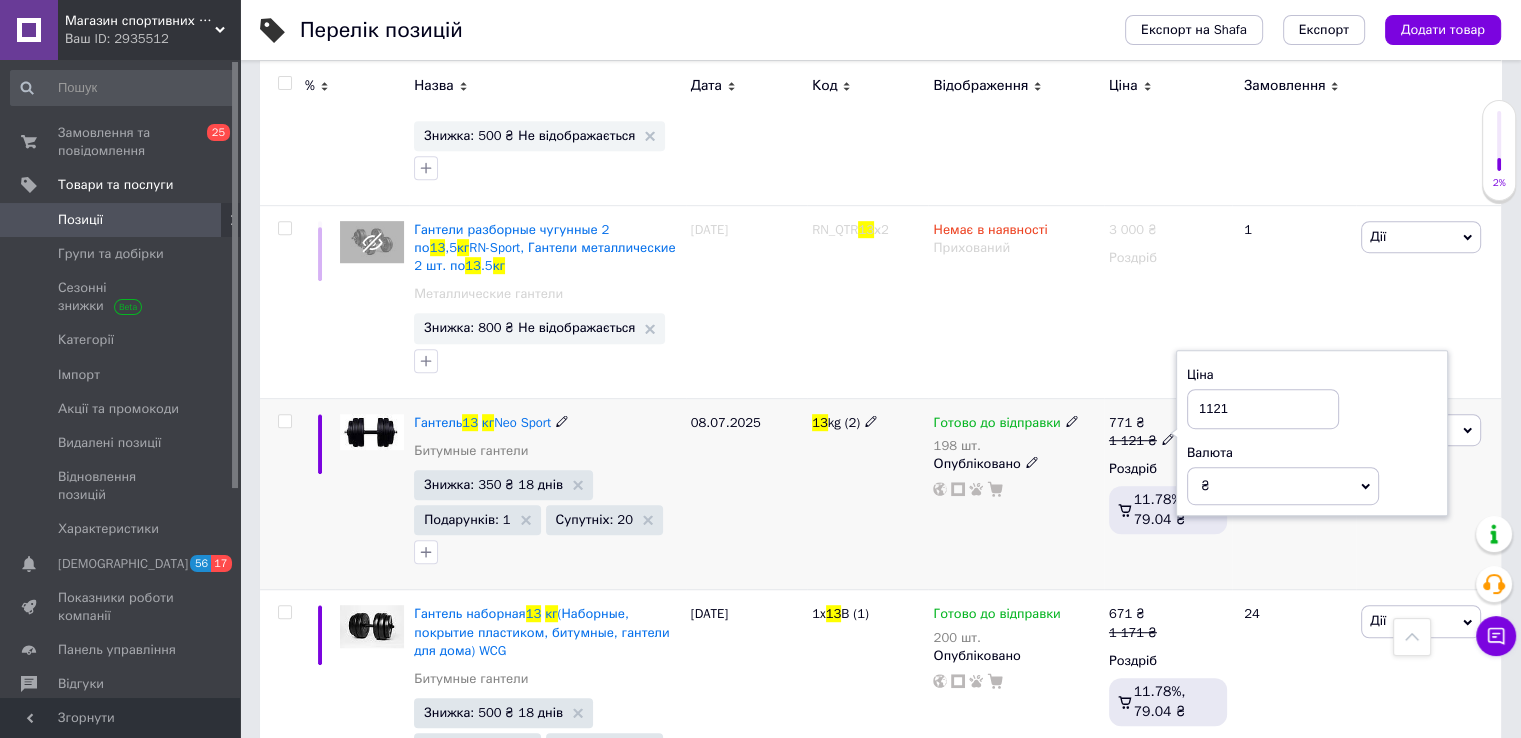 click on "1121" at bounding box center [1263, 409] 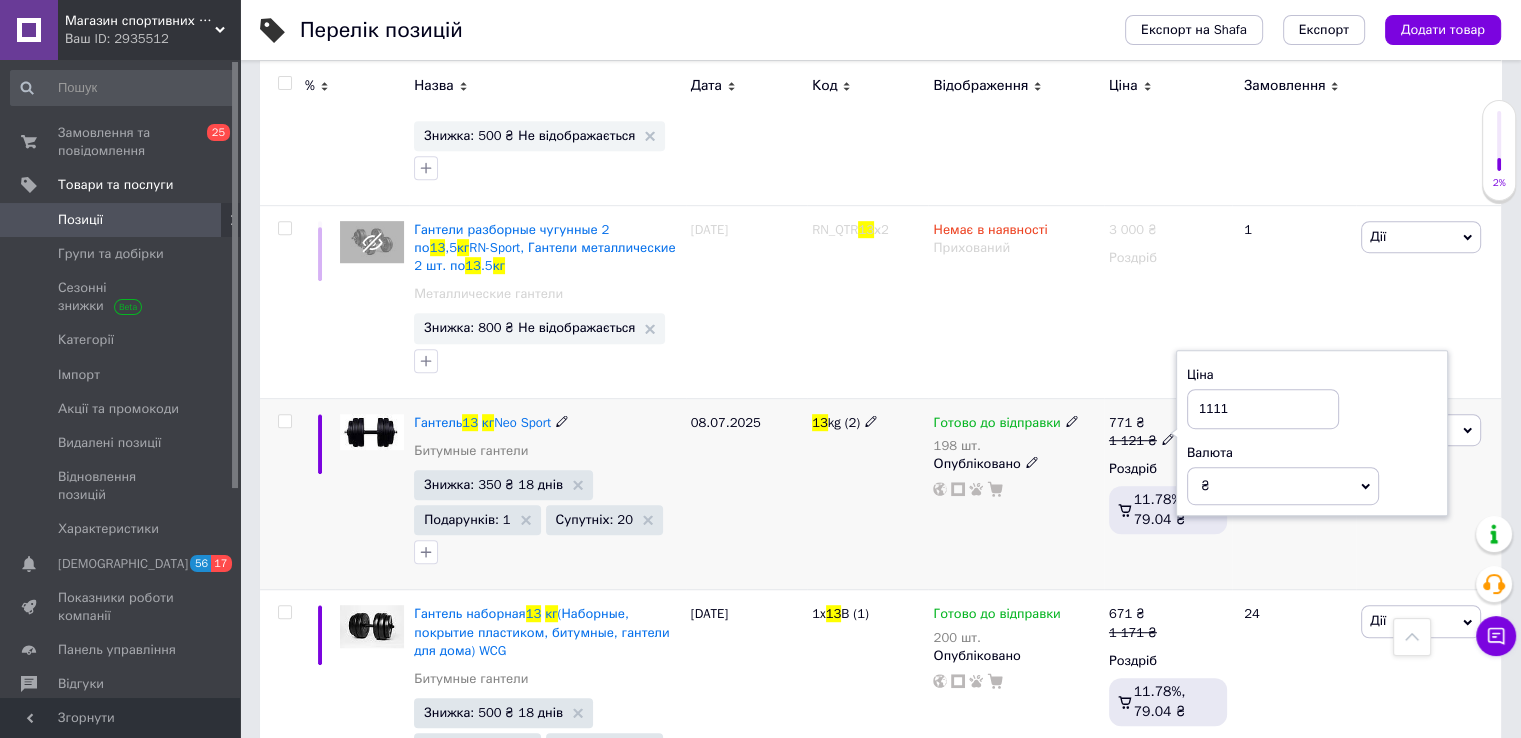 type on "1111" 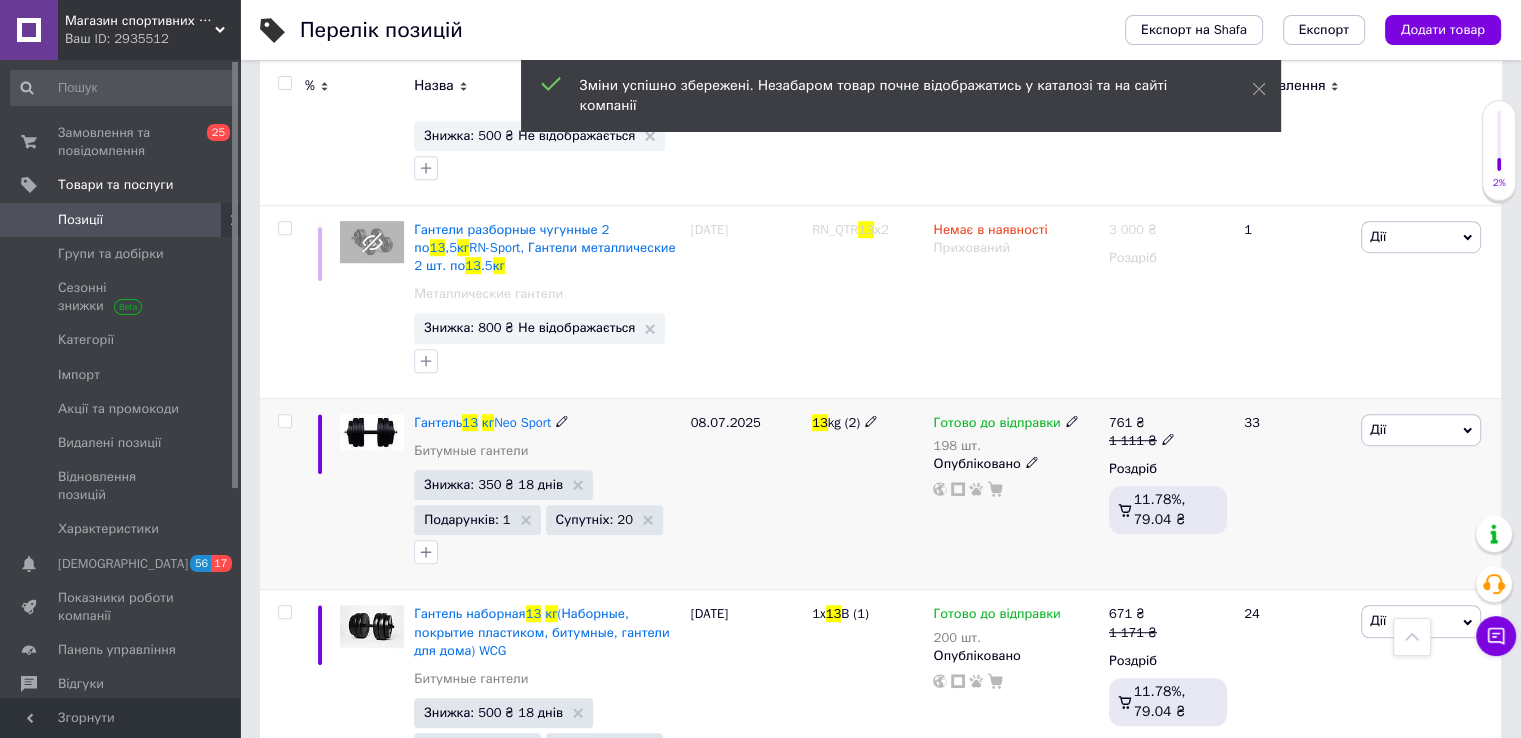 click on "kg (2)" at bounding box center (844, 422) 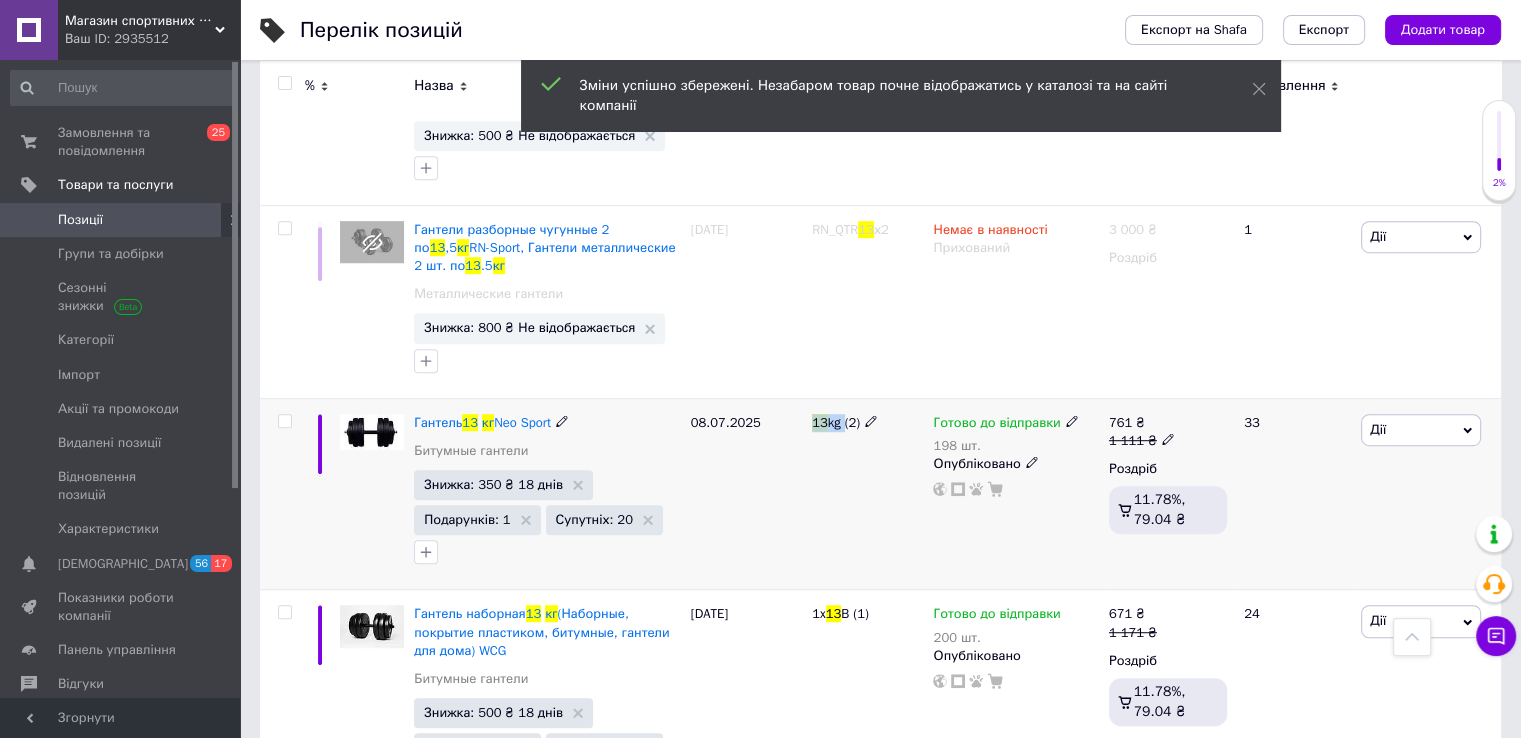 copy on "13 kg" 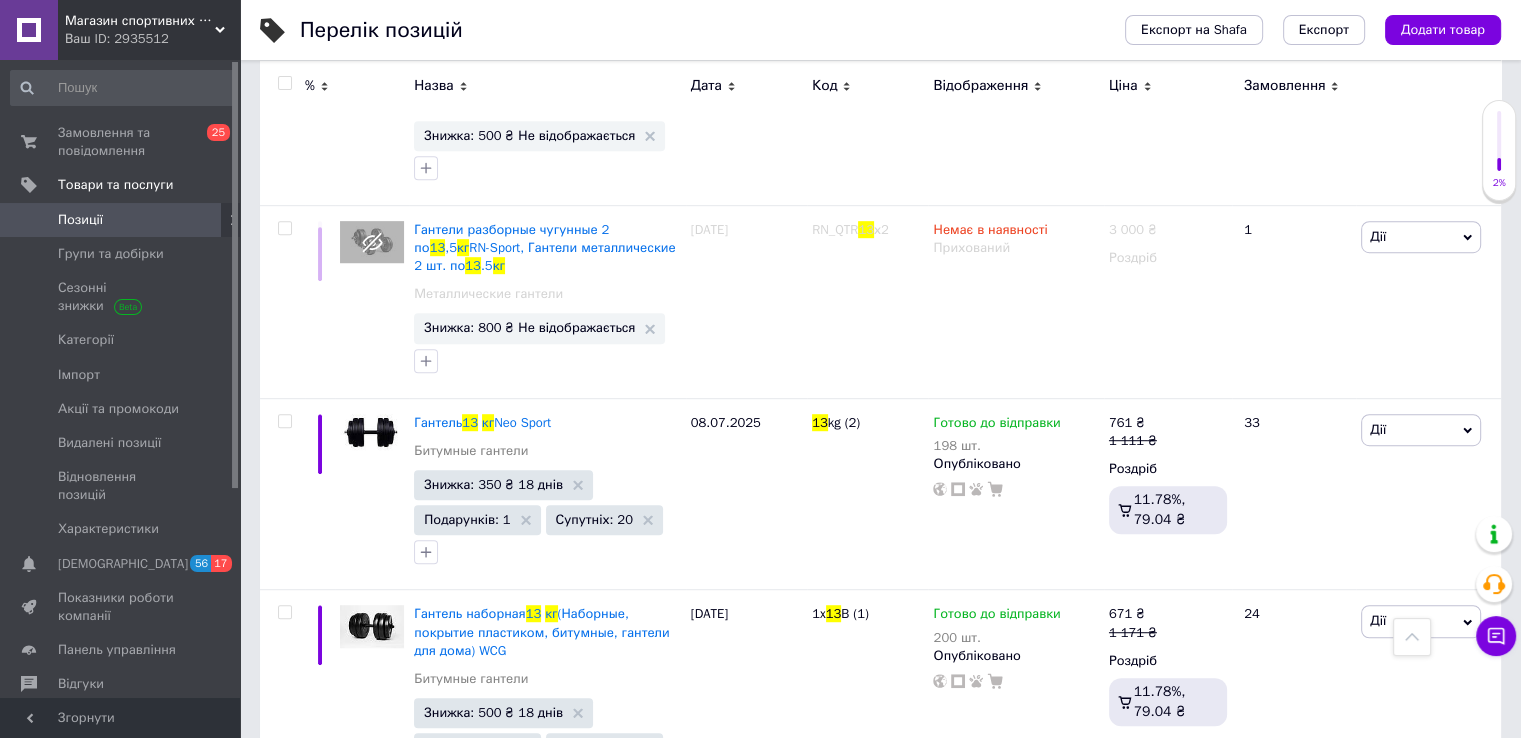 click on "Ваш ID: 2935512" at bounding box center (152, 39) 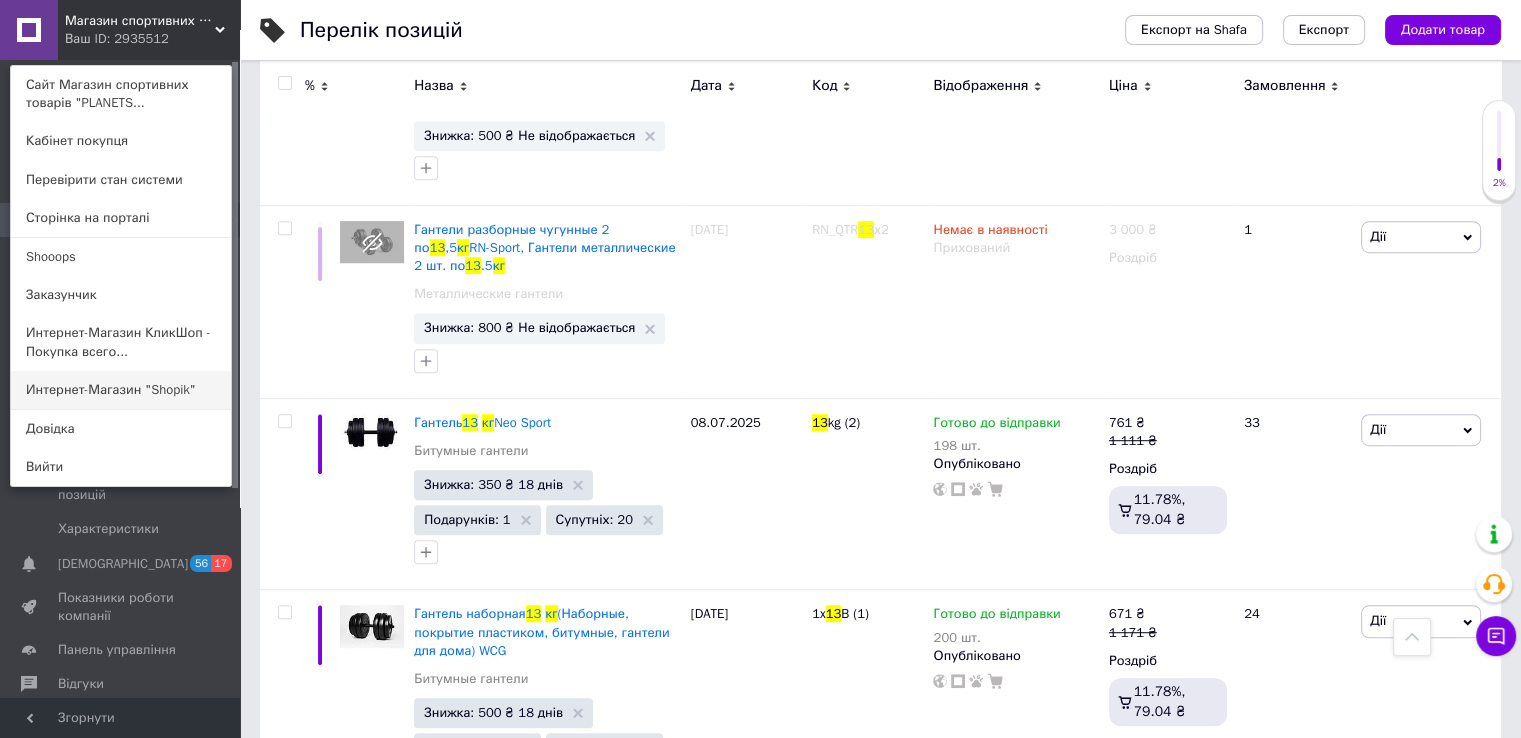 click on "Интернет-Магазин  "Shopik"" at bounding box center (121, 390) 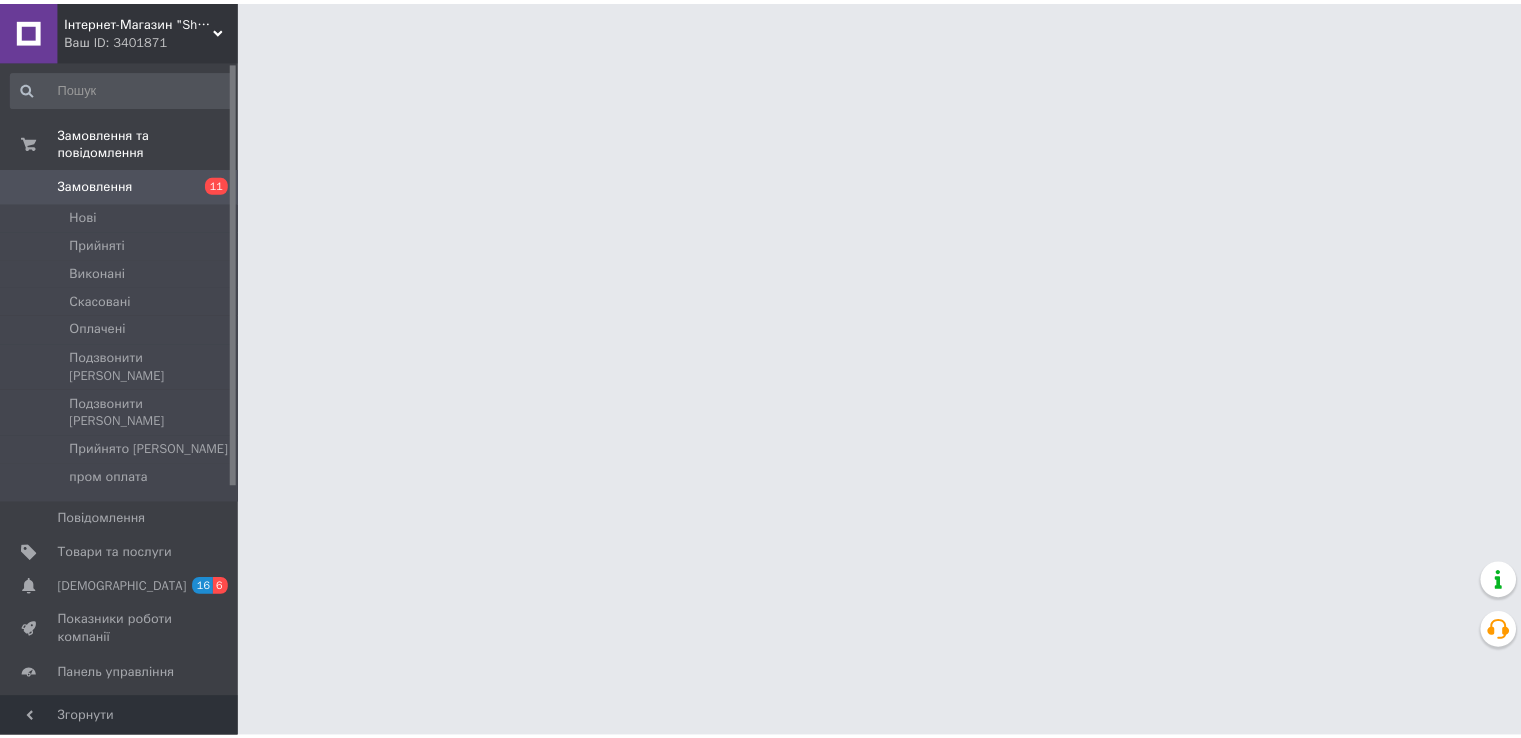 scroll, scrollTop: 0, scrollLeft: 0, axis: both 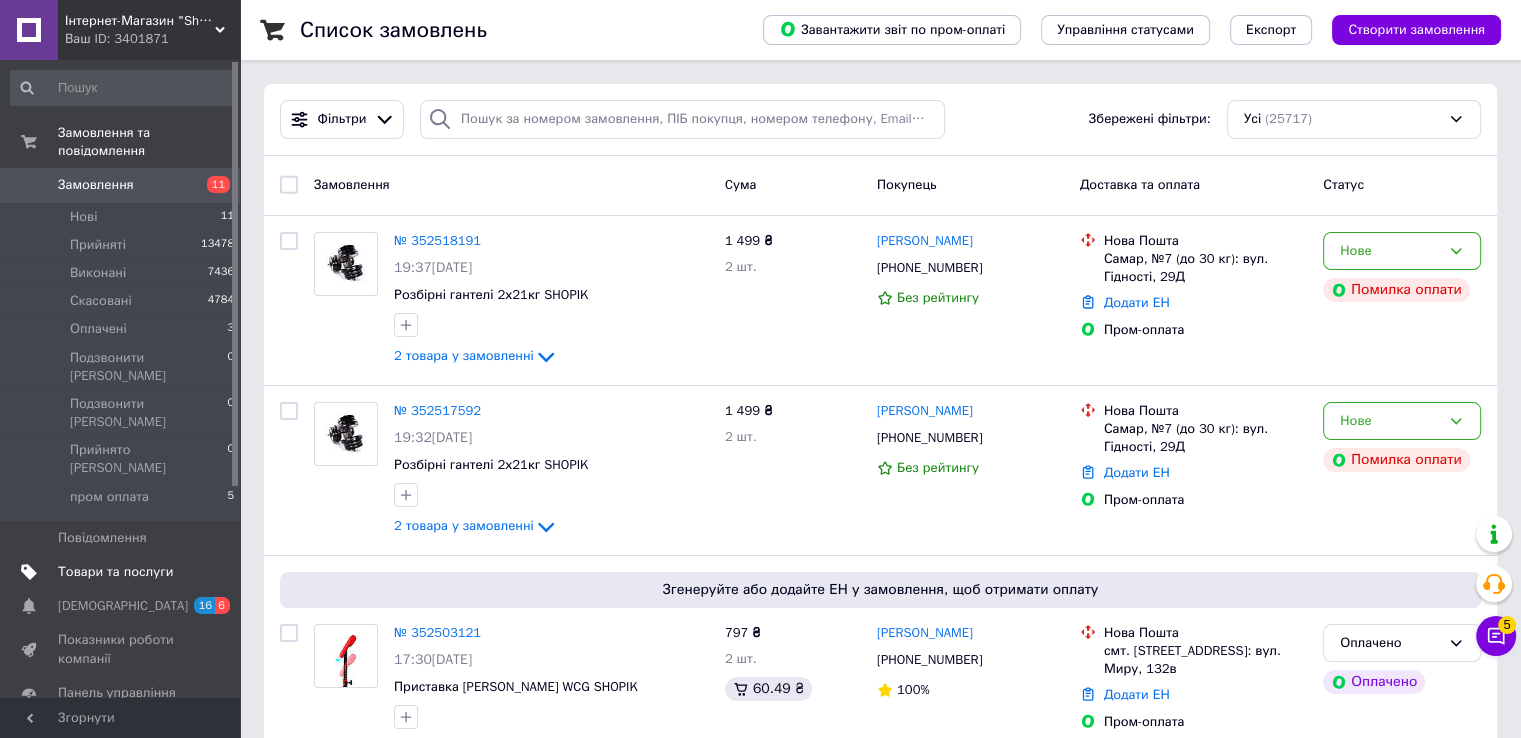 click on "Товари та послуги" at bounding box center [115, 572] 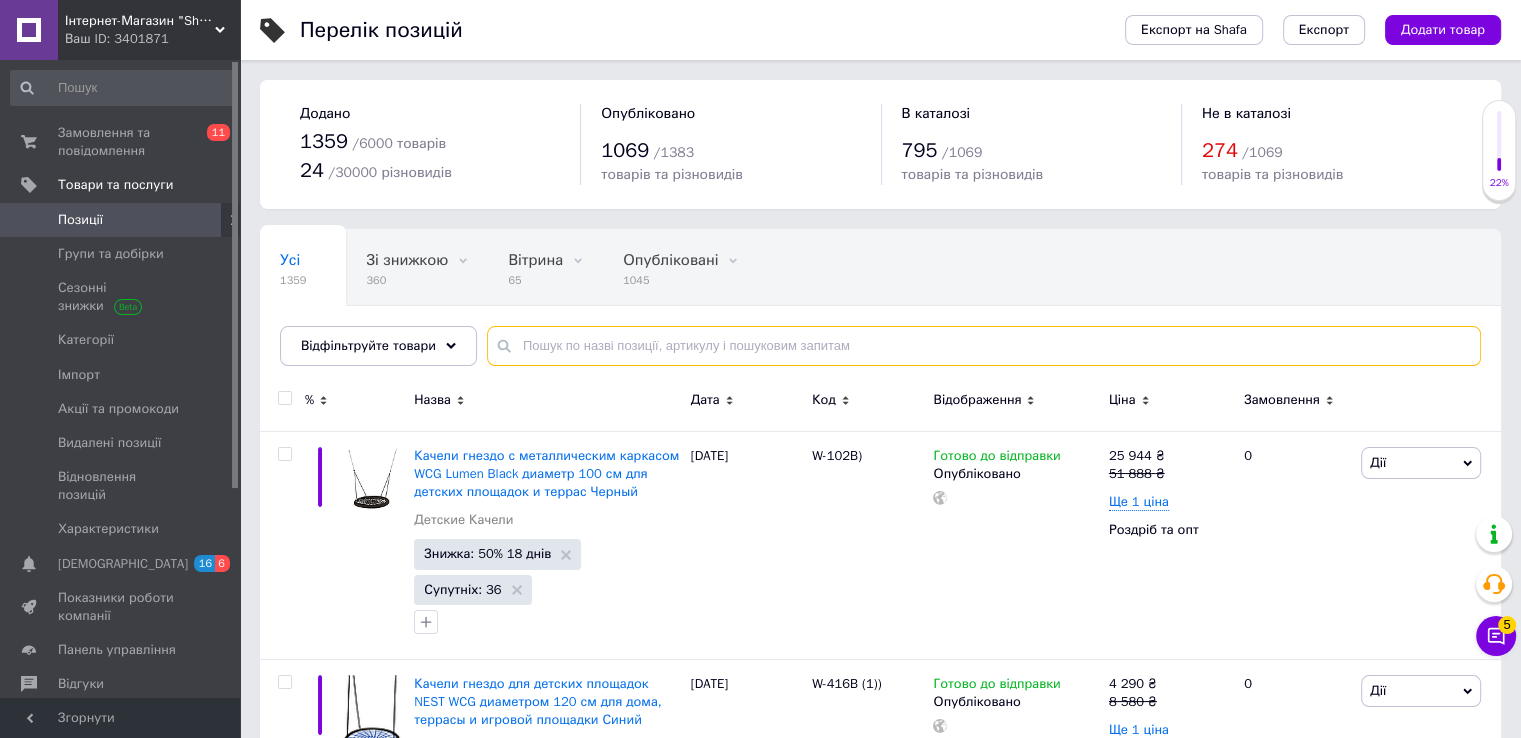 paste on "13kg" 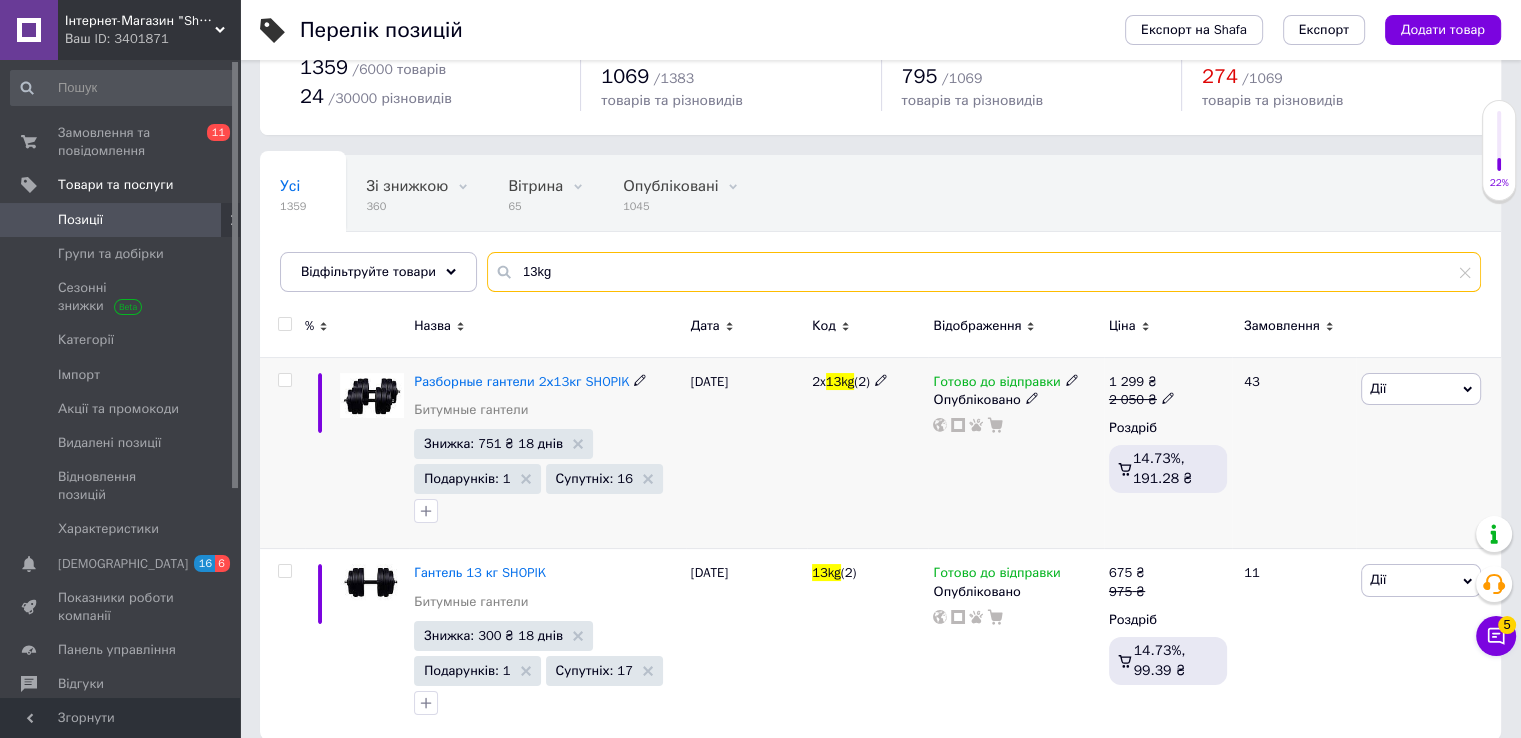 scroll, scrollTop: 95, scrollLeft: 0, axis: vertical 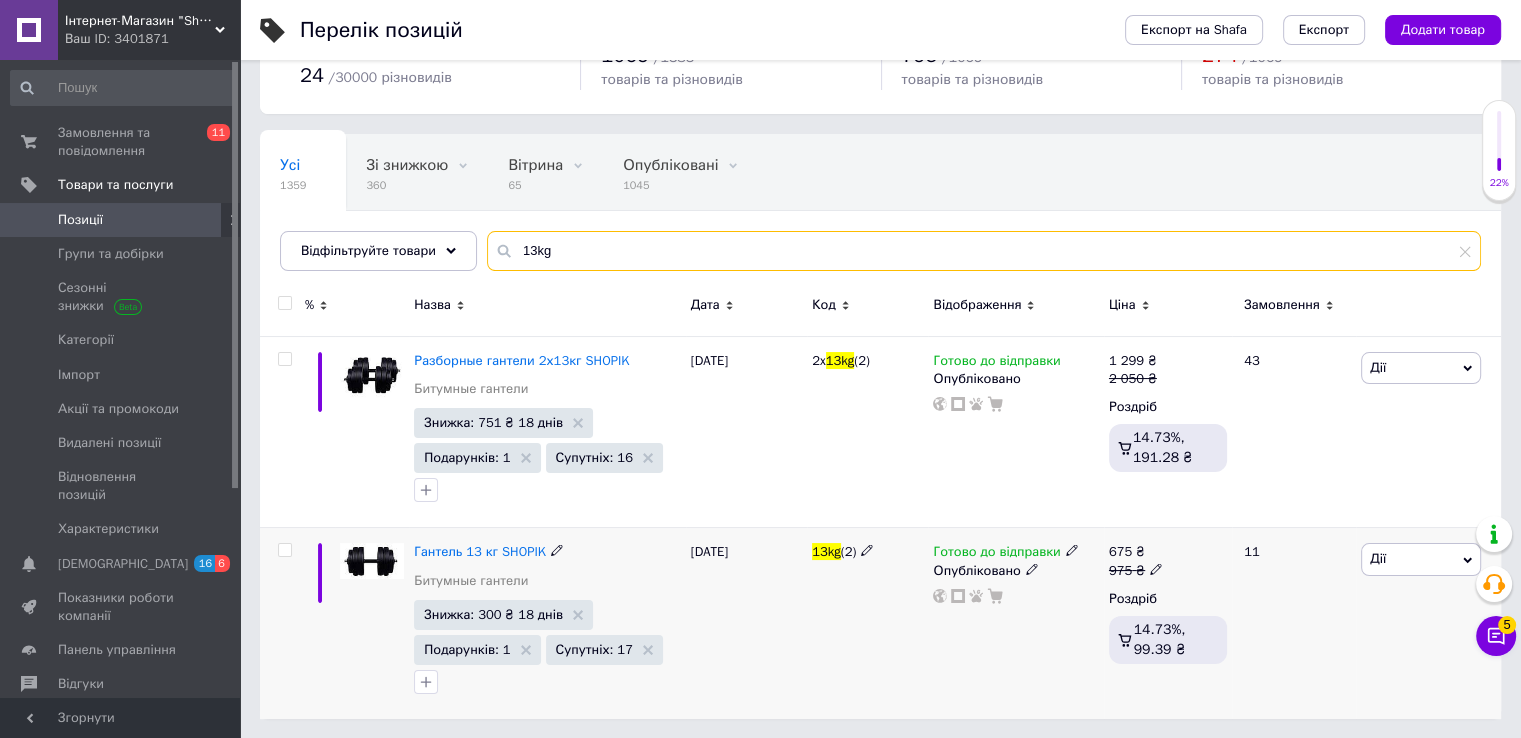 type on "13kg" 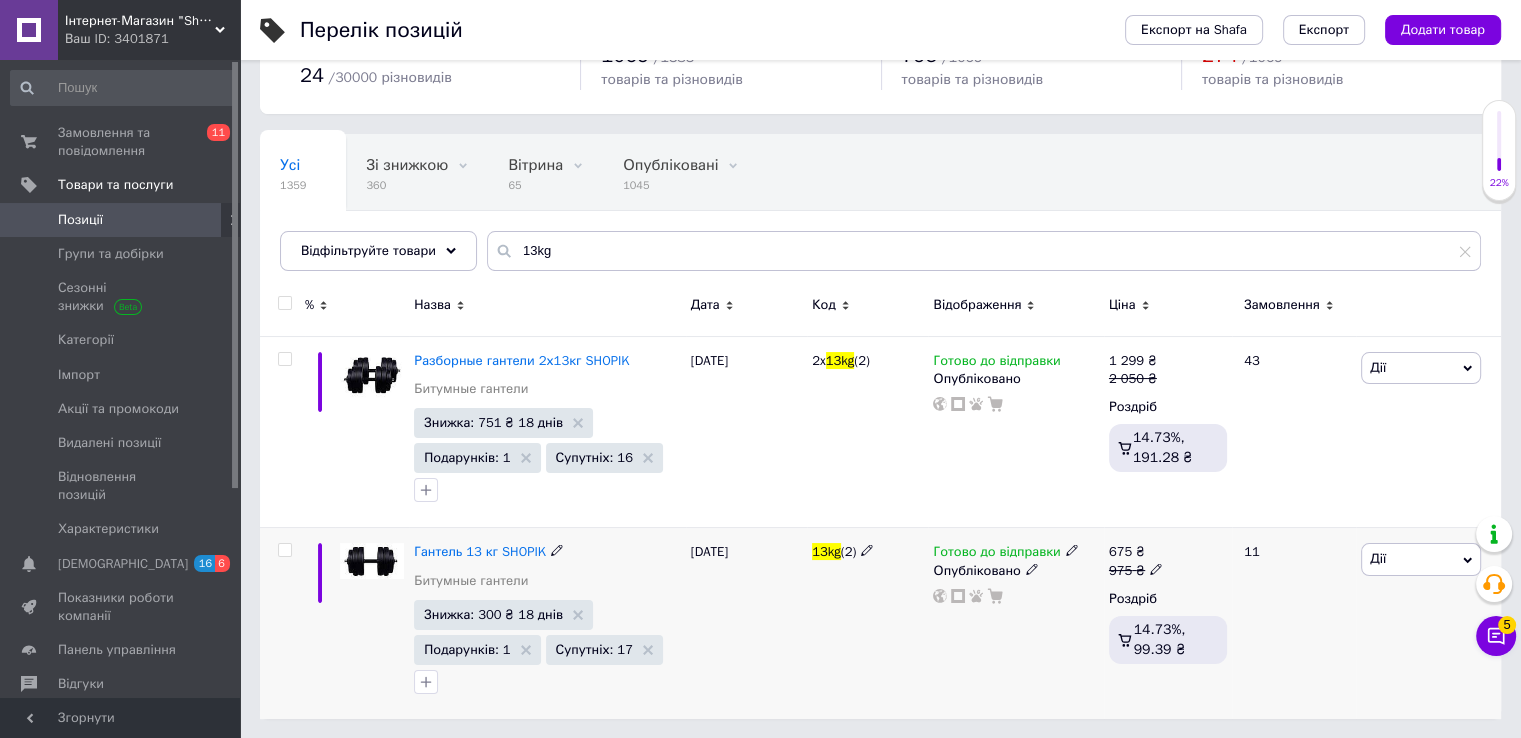 click 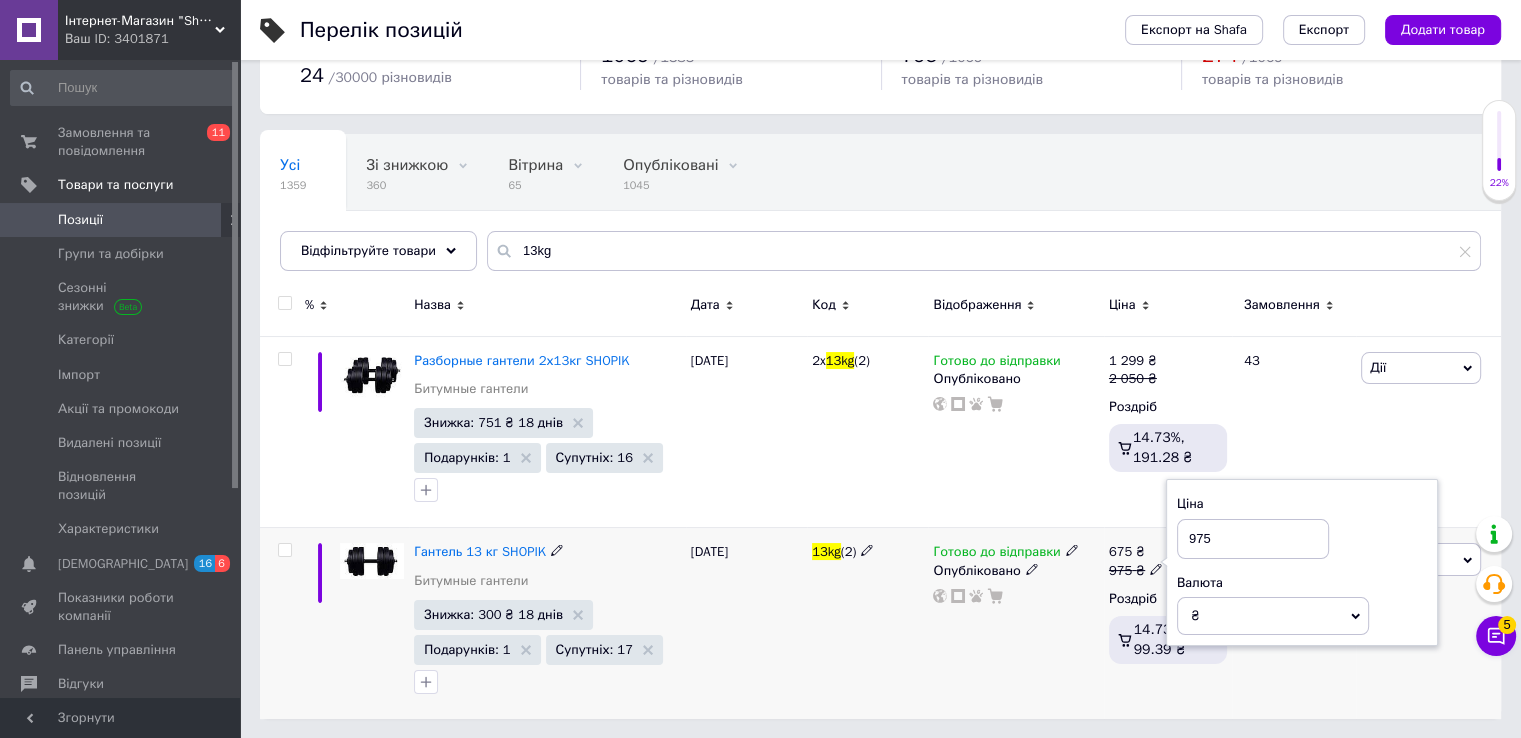click on "975" at bounding box center (1253, 539) 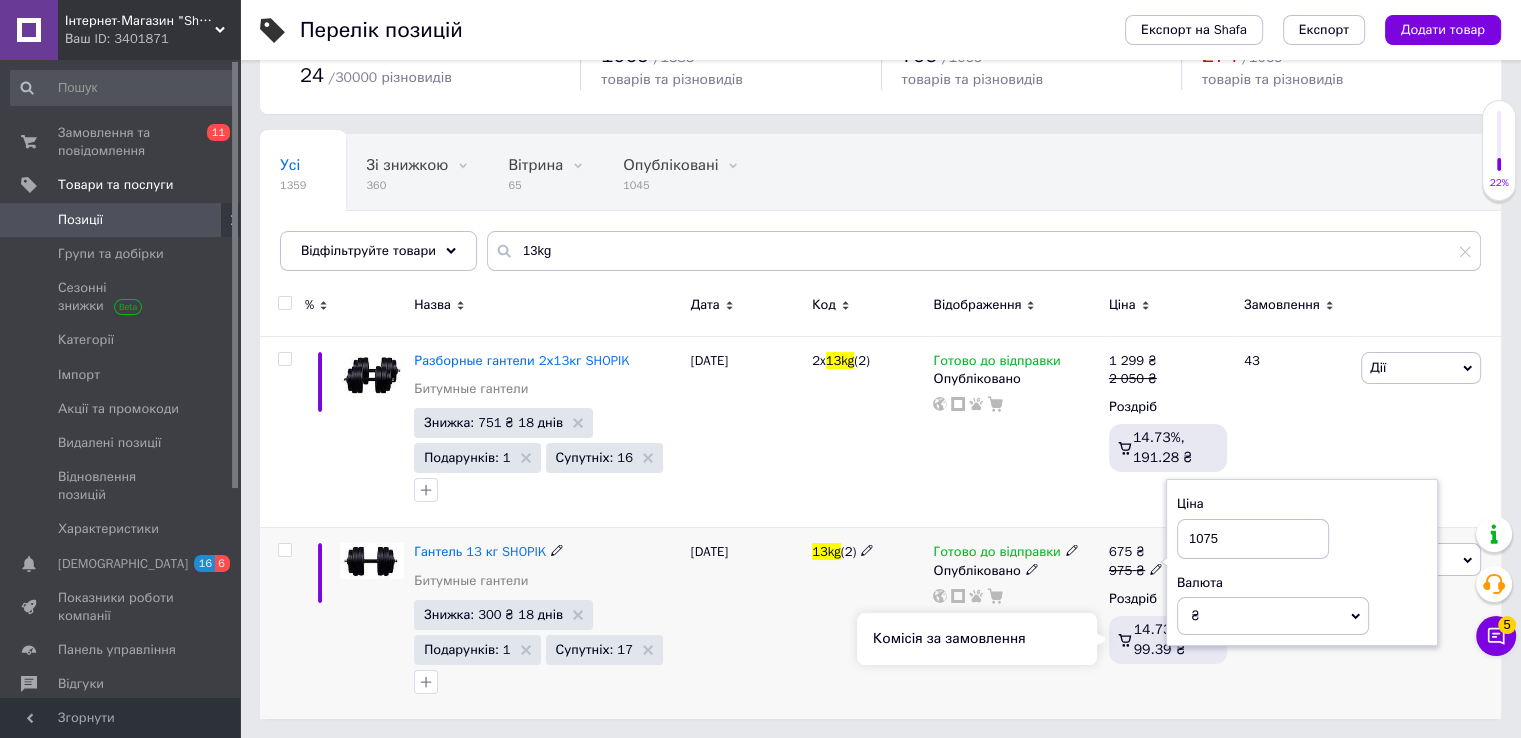 type on "1075" 